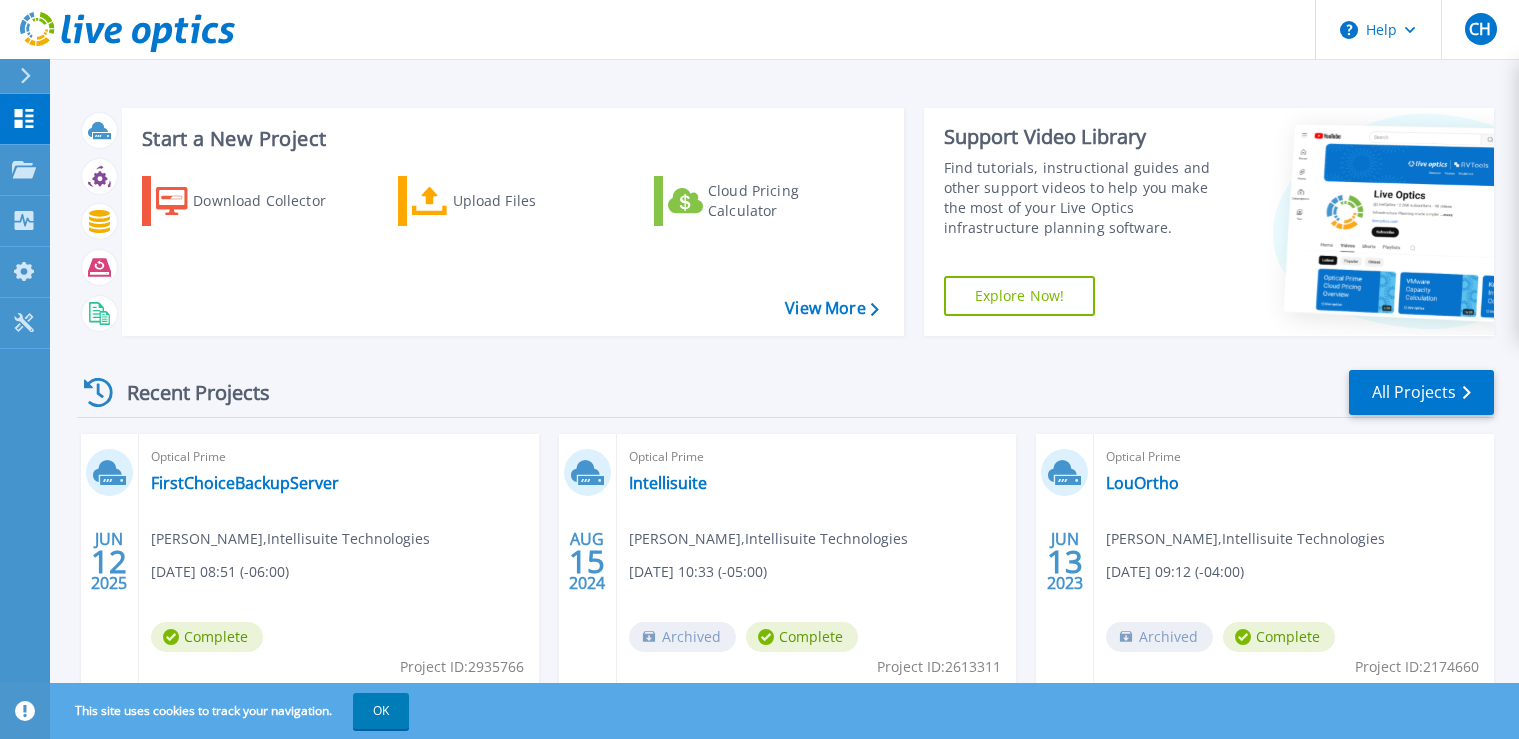 scroll, scrollTop: 0, scrollLeft: 0, axis: both 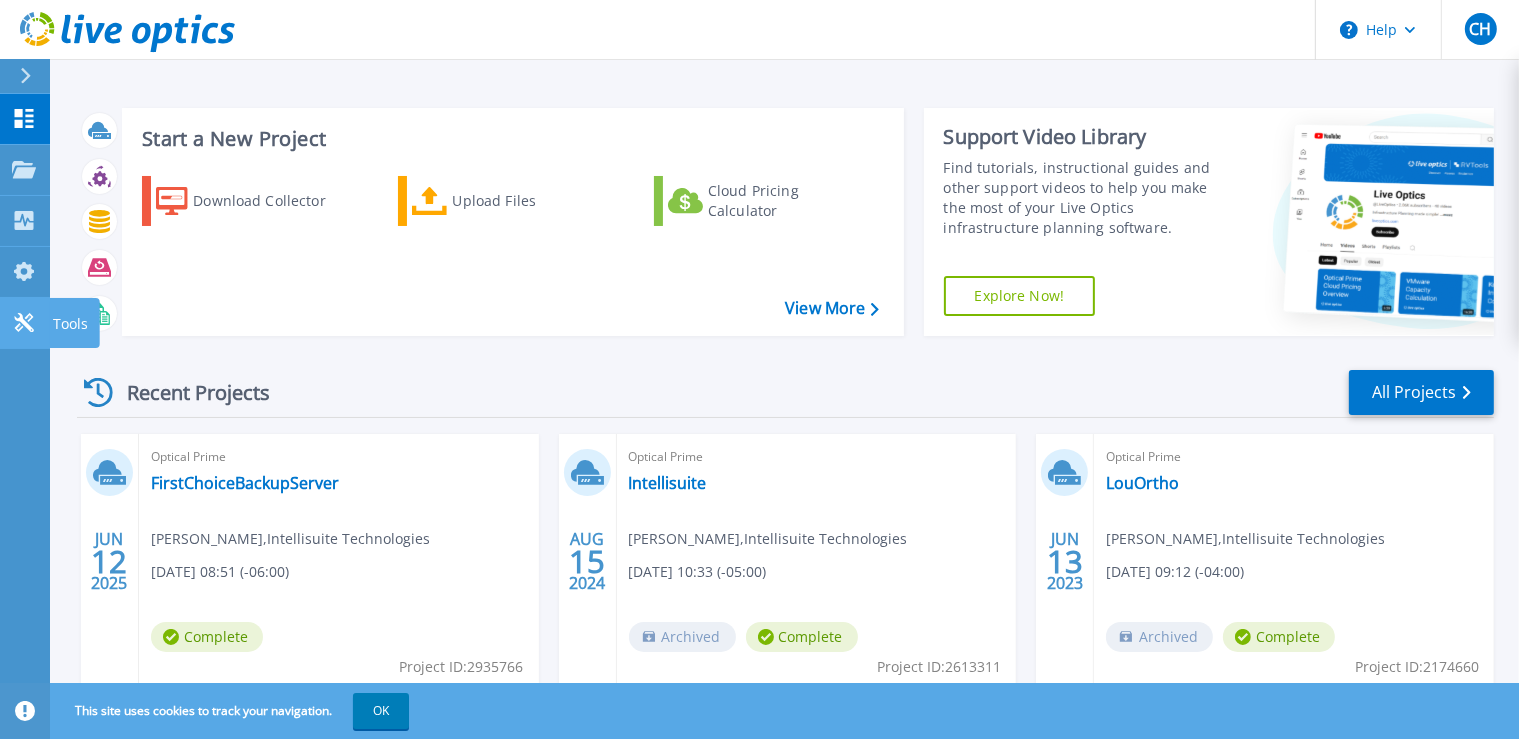 click 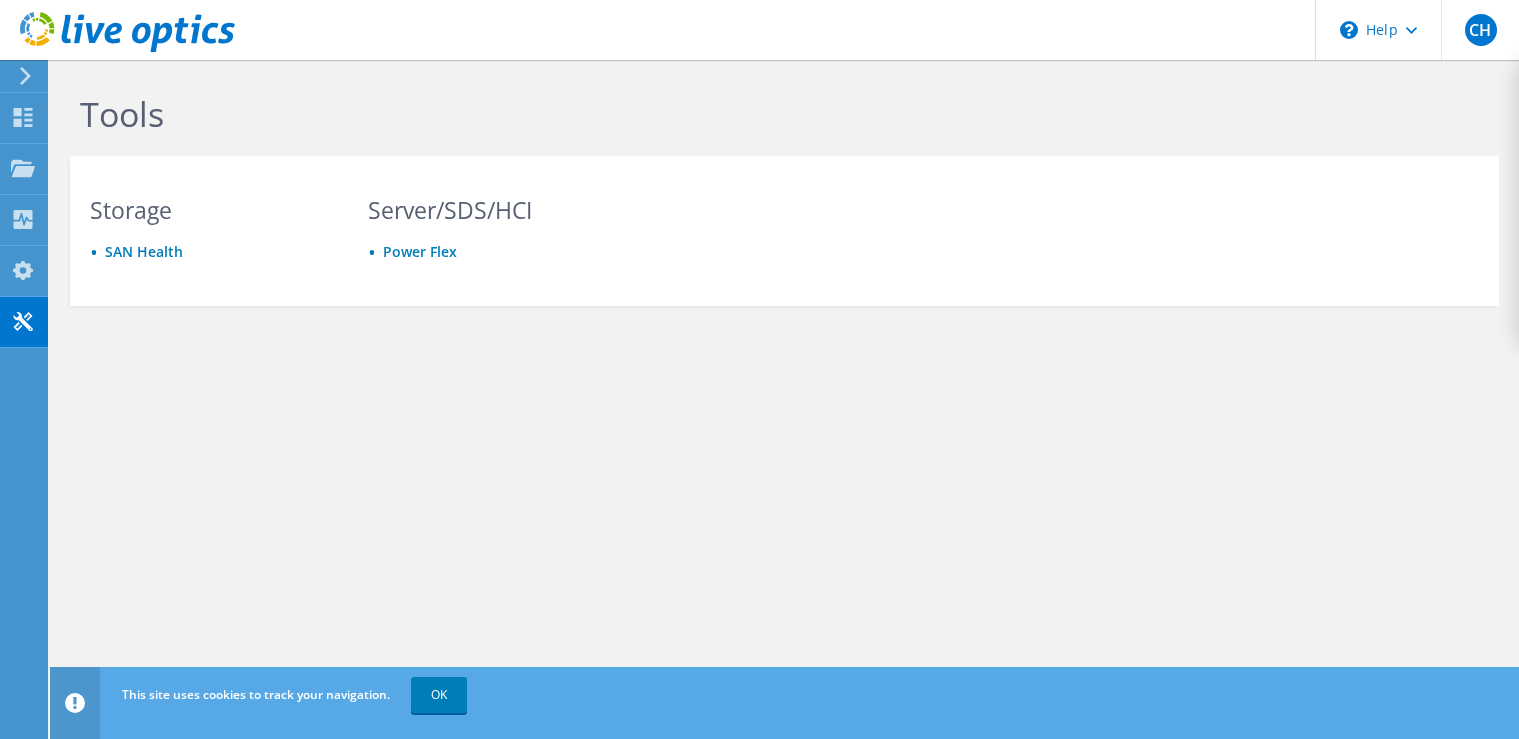 scroll, scrollTop: 0, scrollLeft: 0, axis: both 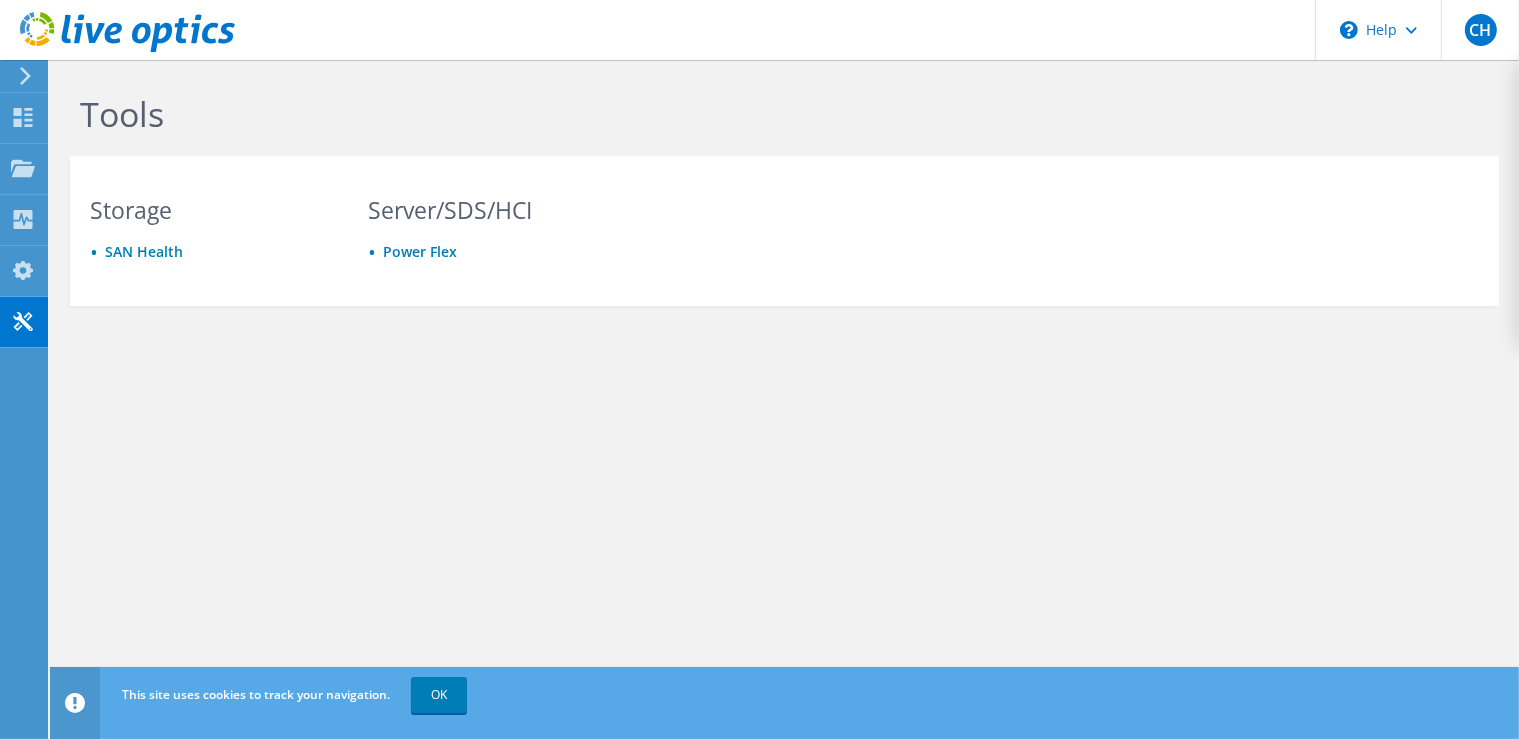 click 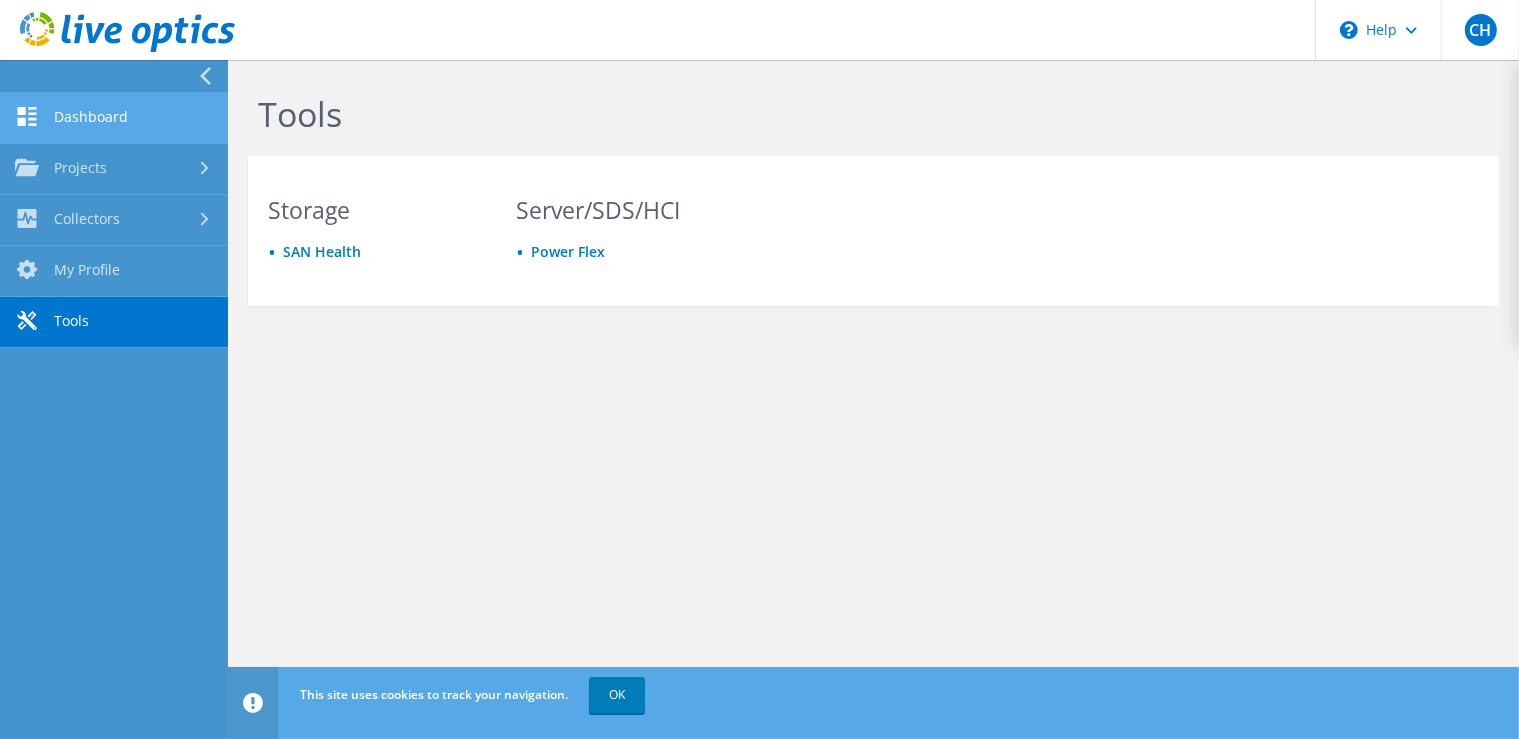 click on "Dashboard" at bounding box center (114, 118) 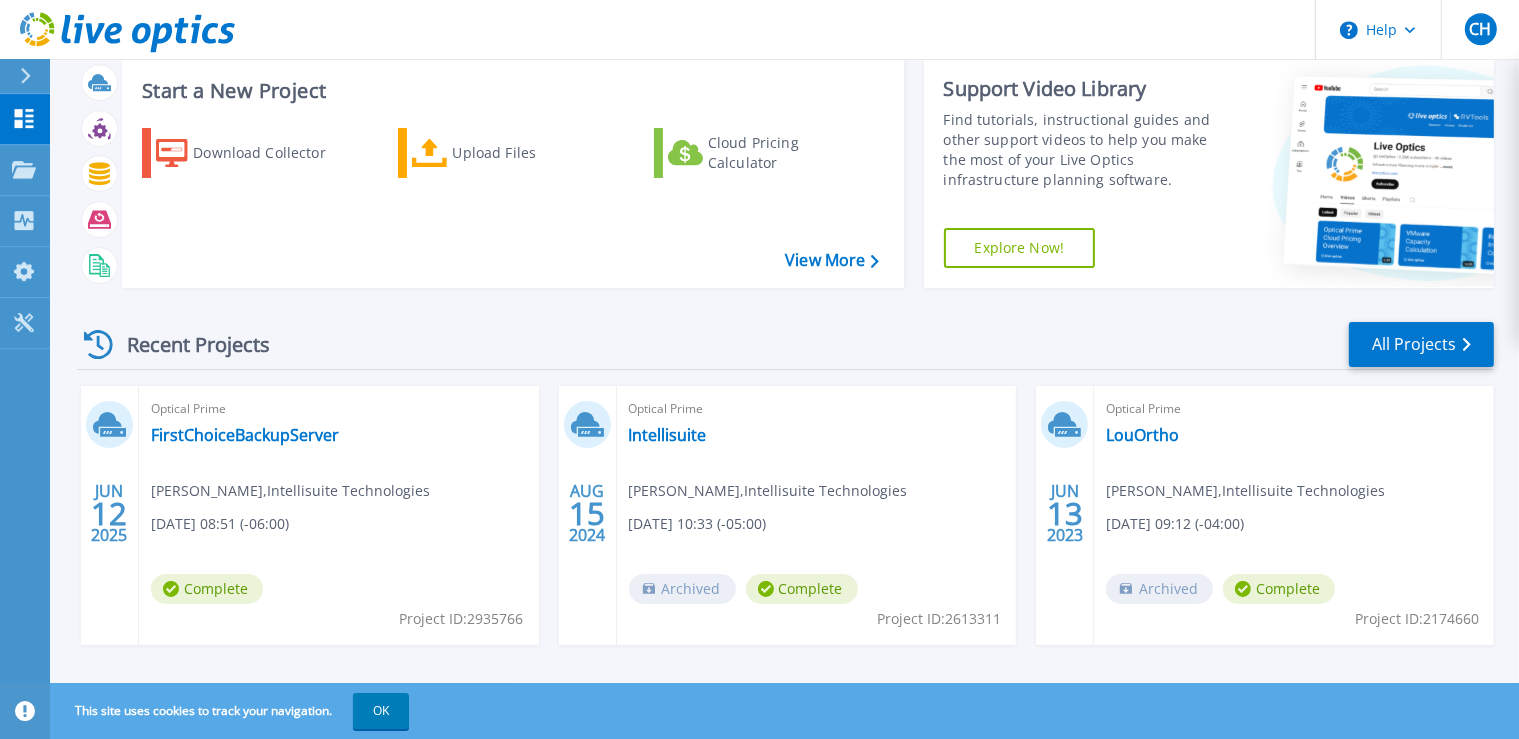 scroll, scrollTop: 69, scrollLeft: 0, axis: vertical 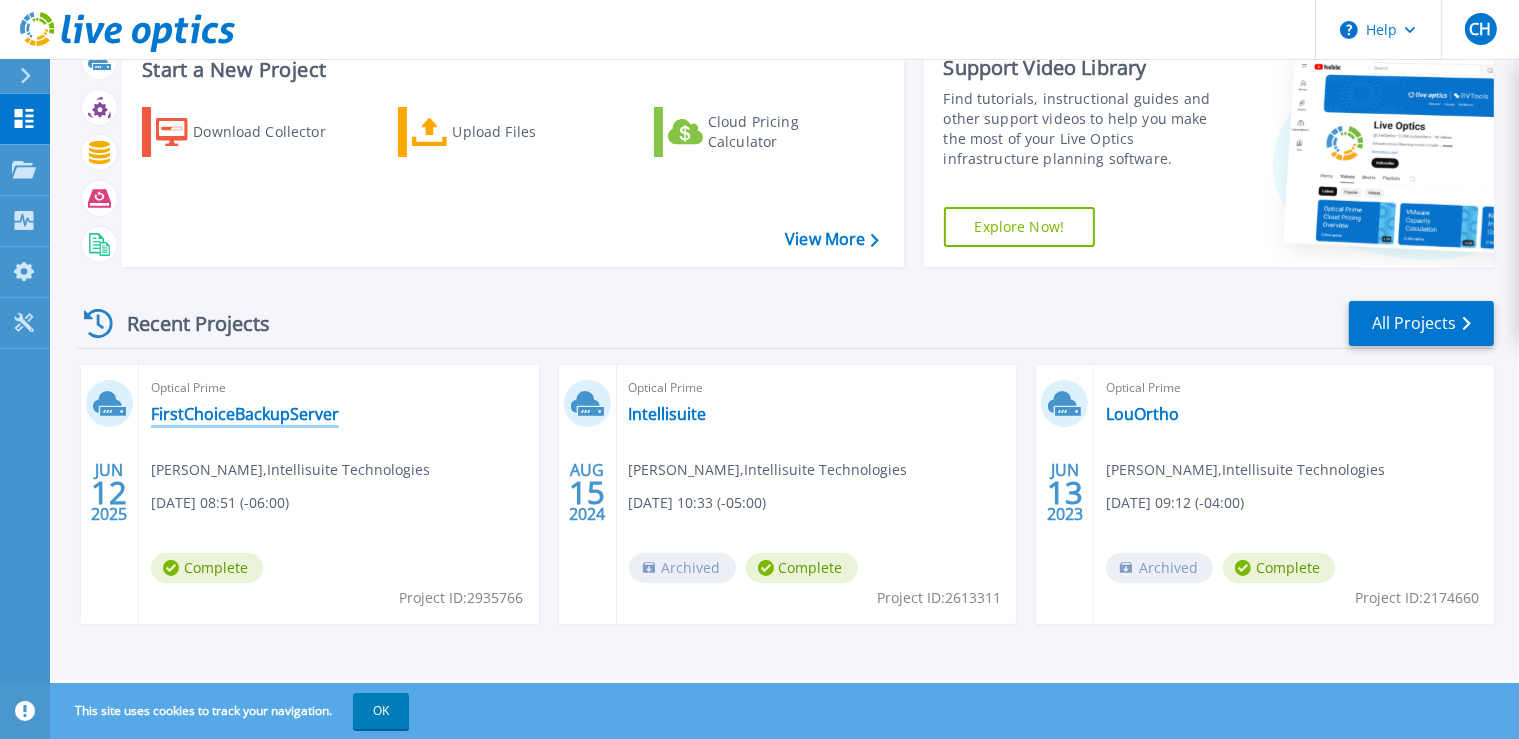 click on "FirstChoiceBackupServer" at bounding box center [245, 414] 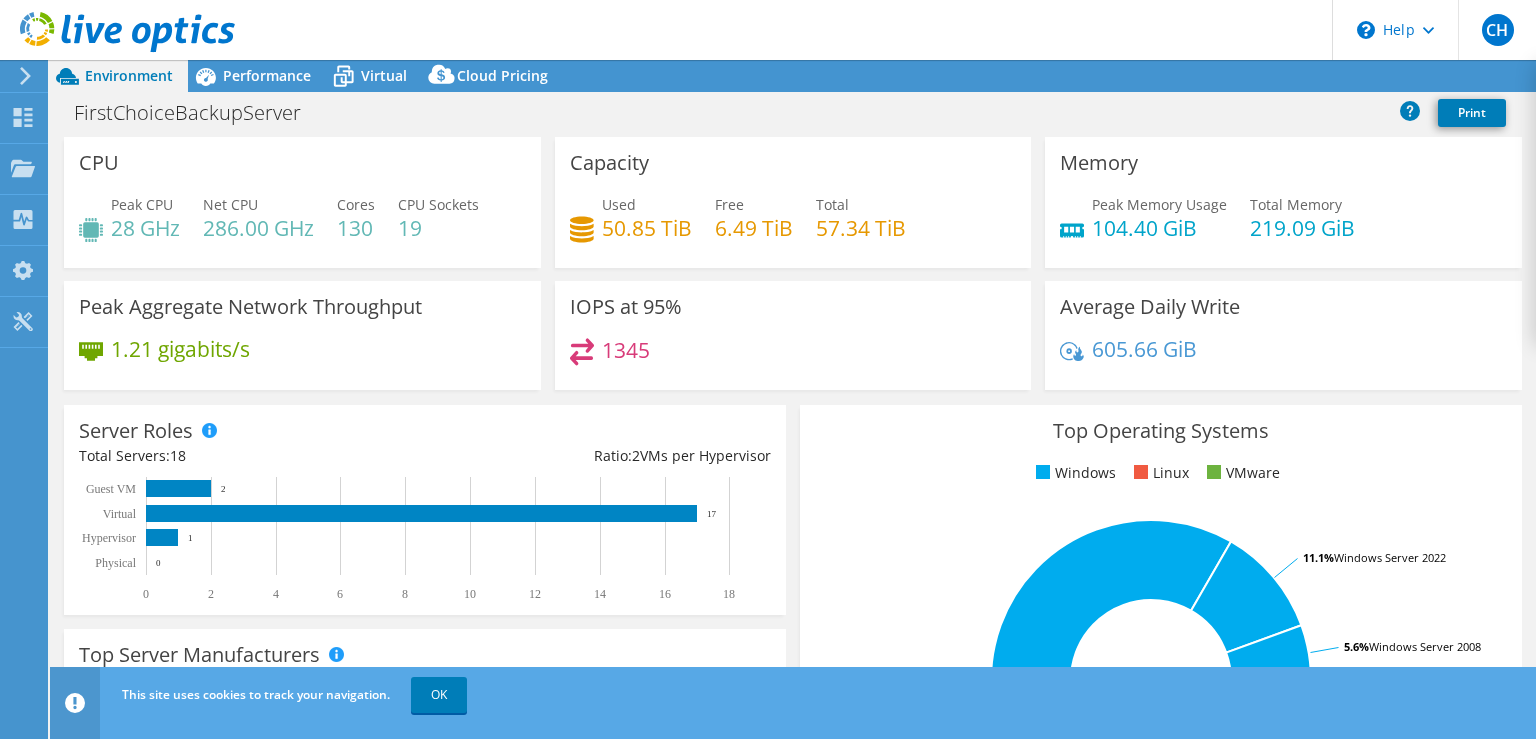 select on "USD" 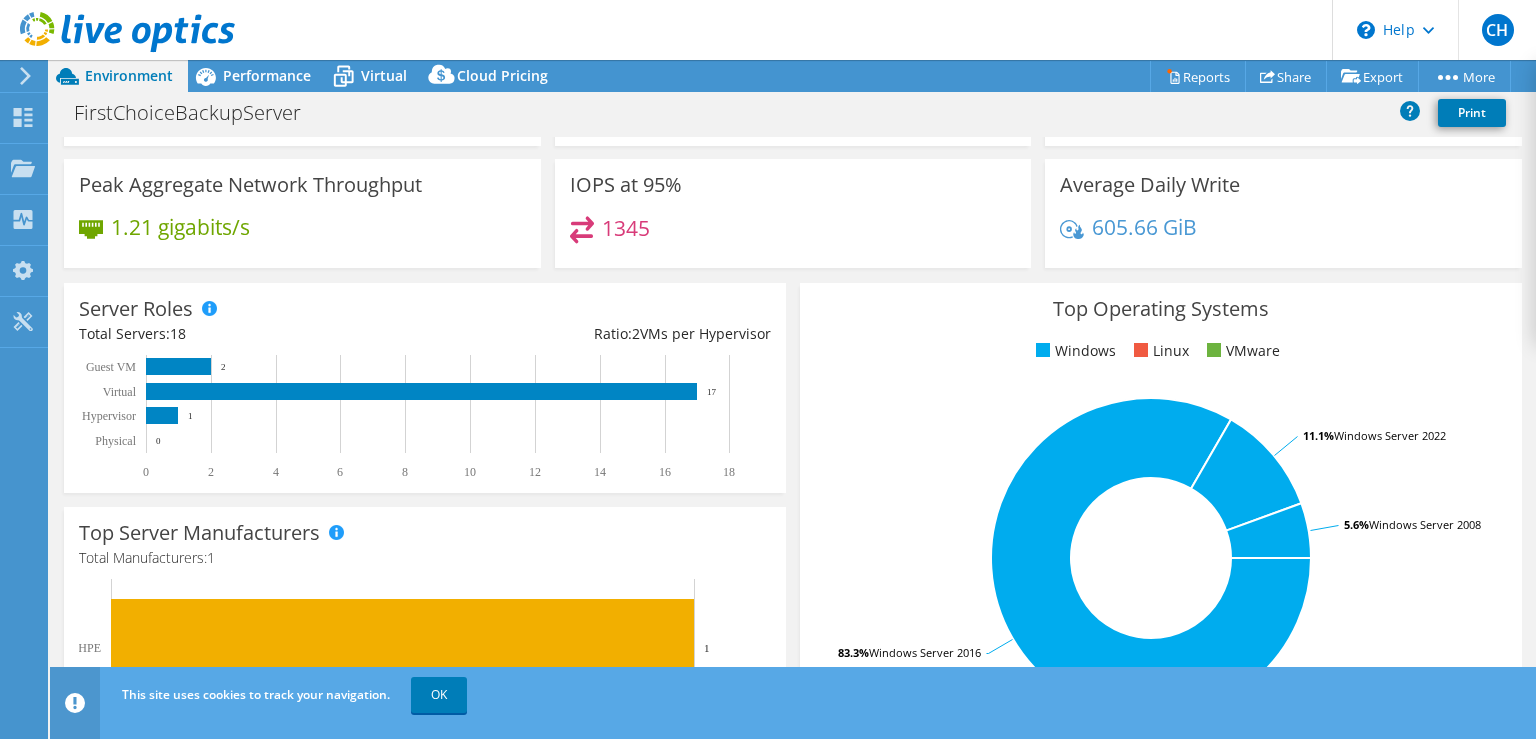 scroll, scrollTop: 0, scrollLeft: 0, axis: both 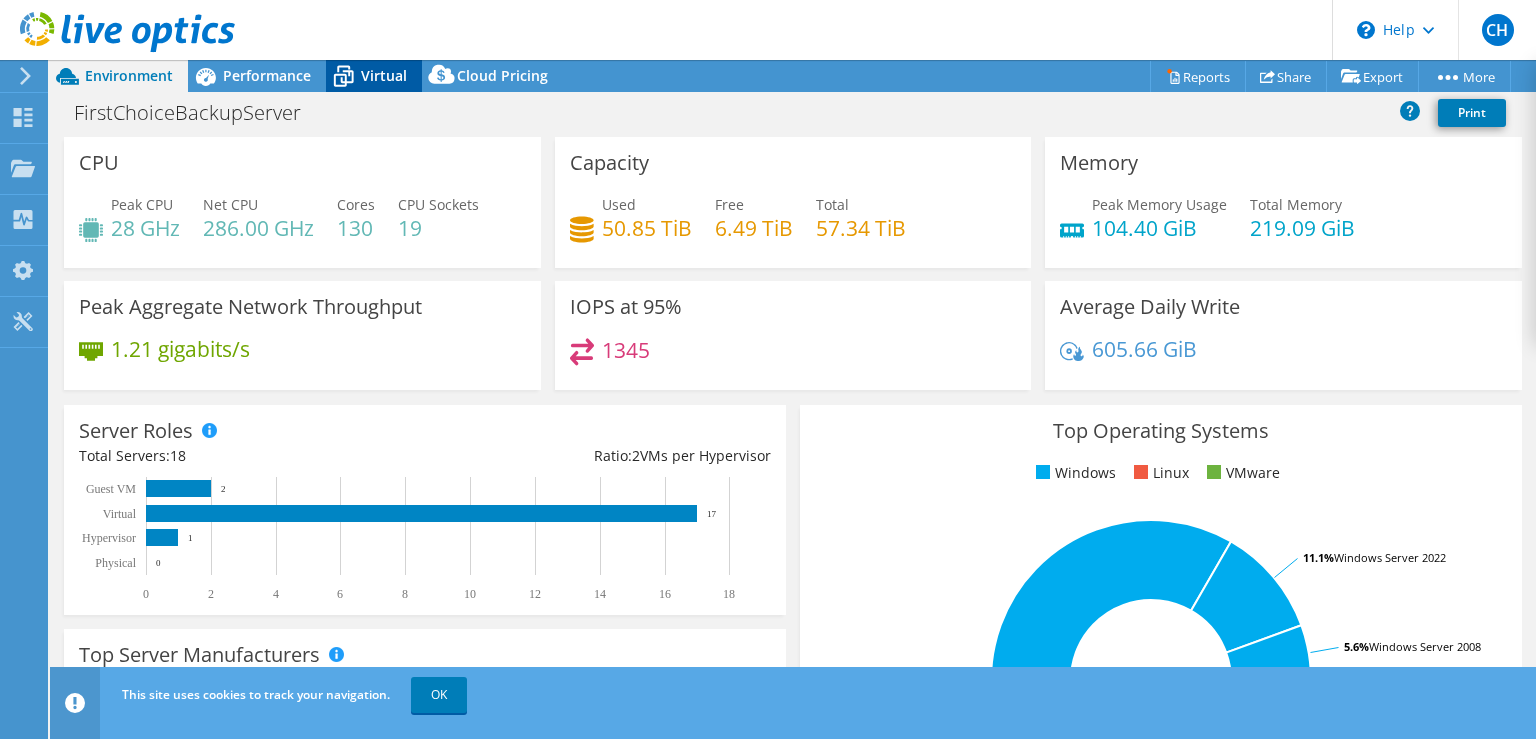 click on "Virtual" at bounding box center (384, 75) 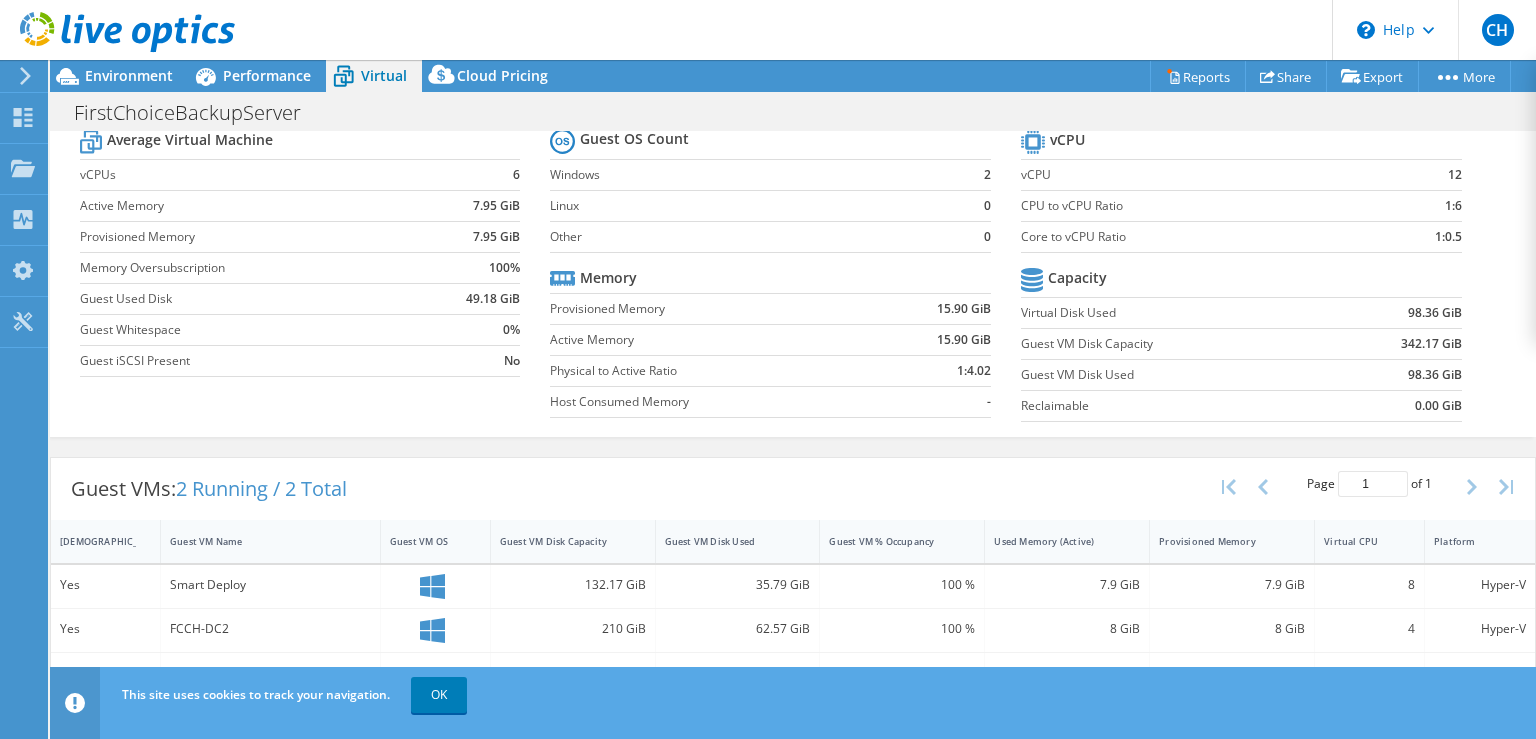 scroll, scrollTop: 0, scrollLeft: 0, axis: both 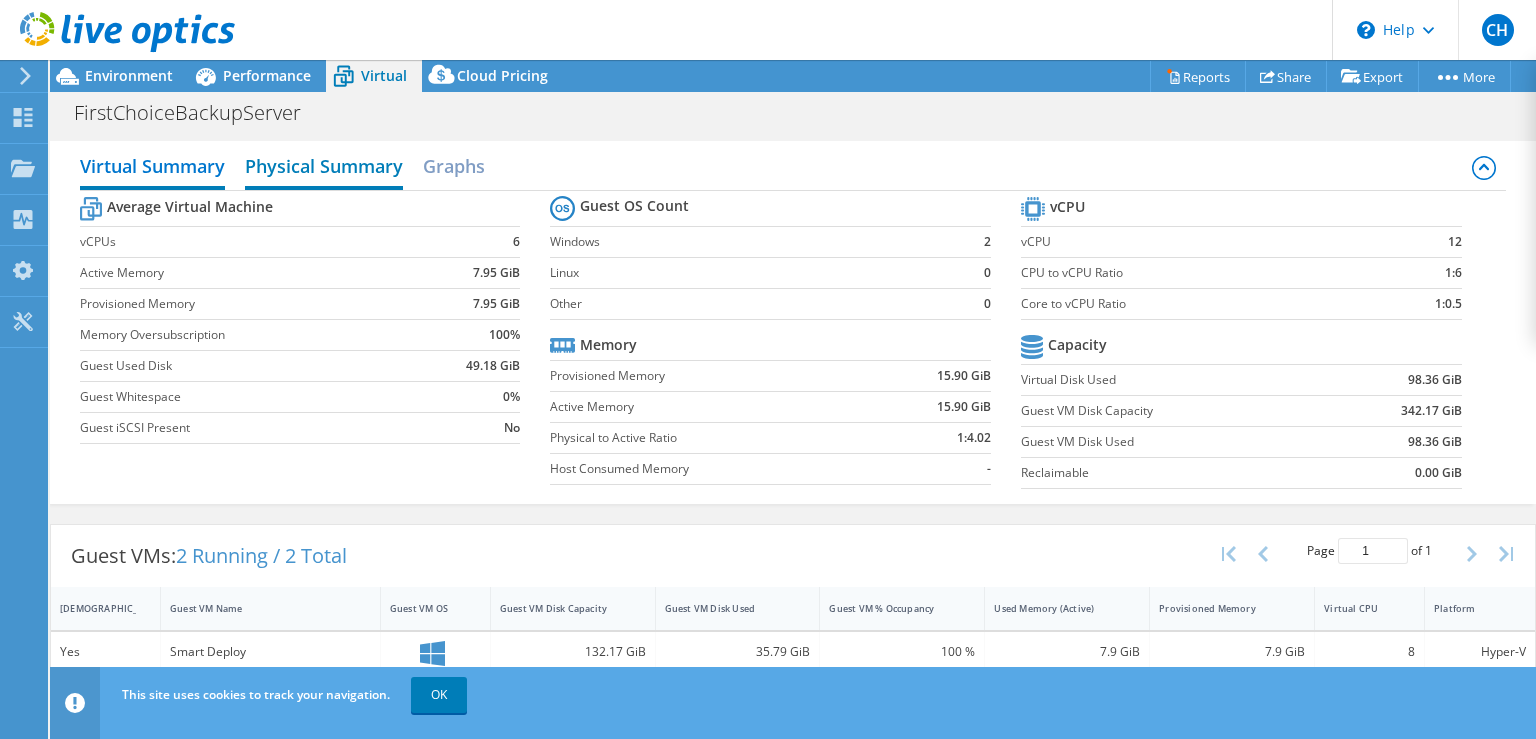 click on "Physical Summary" at bounding box center [324, 168] 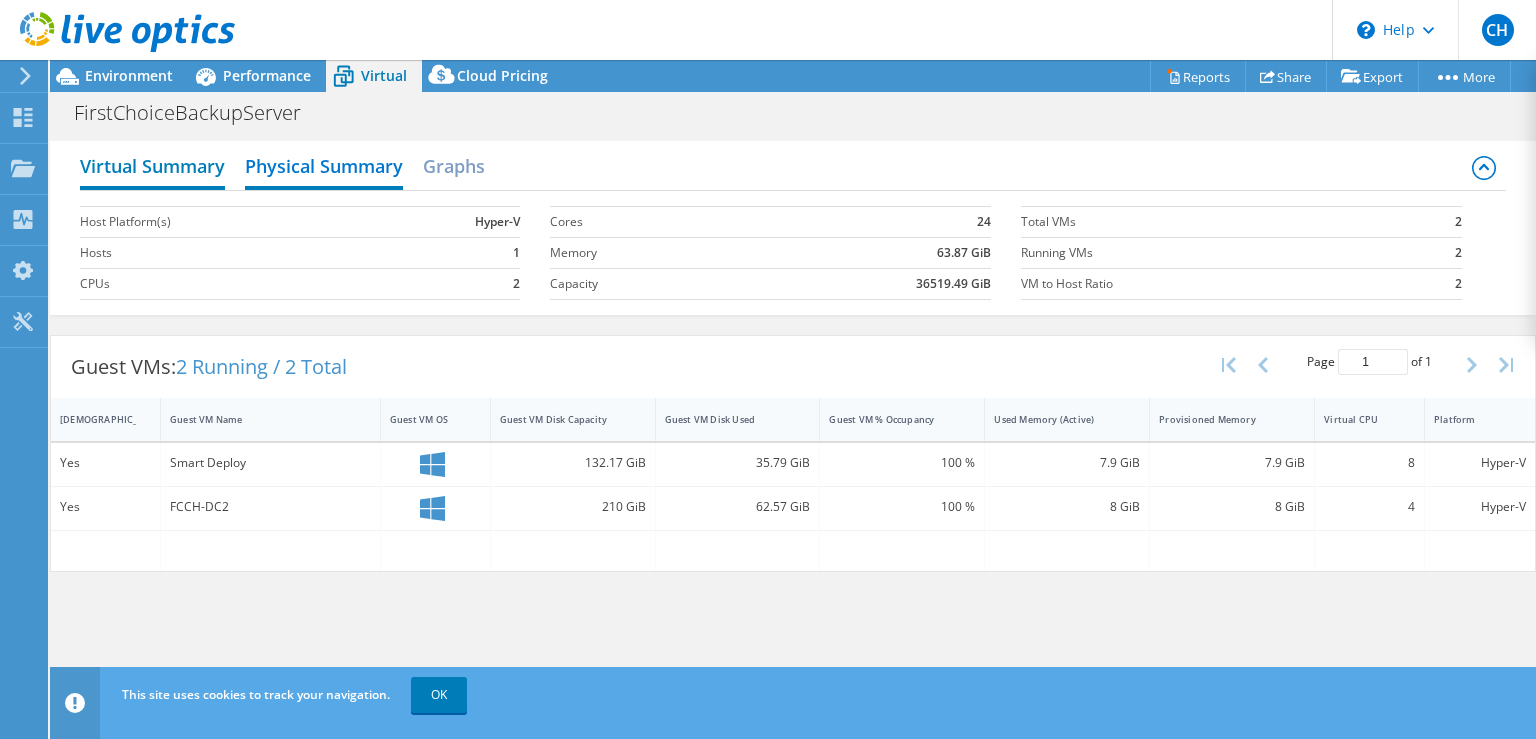 click on "Virtual Summary" at bounding box center (152, 168) 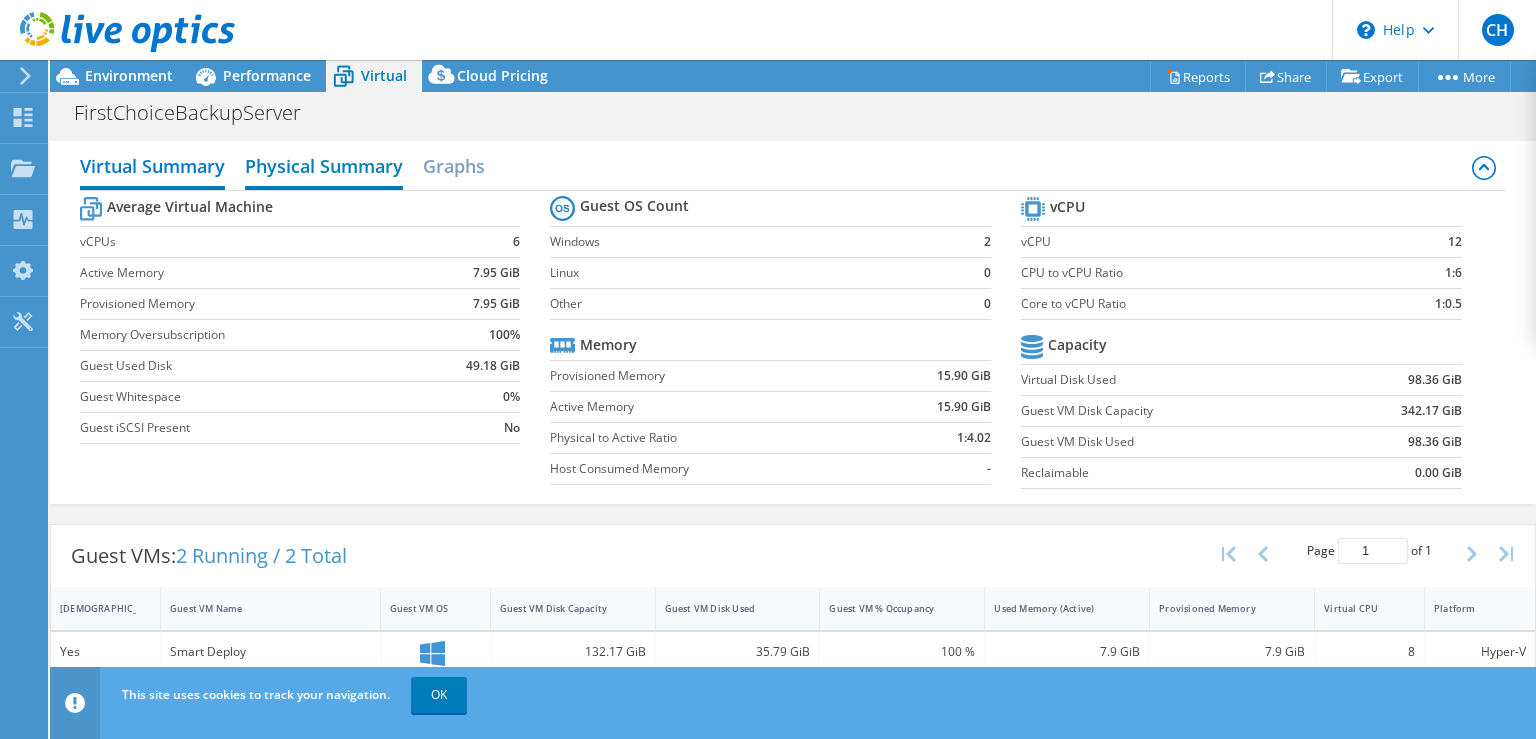 click on "Physical Summary" at bounding box center (324, 168) 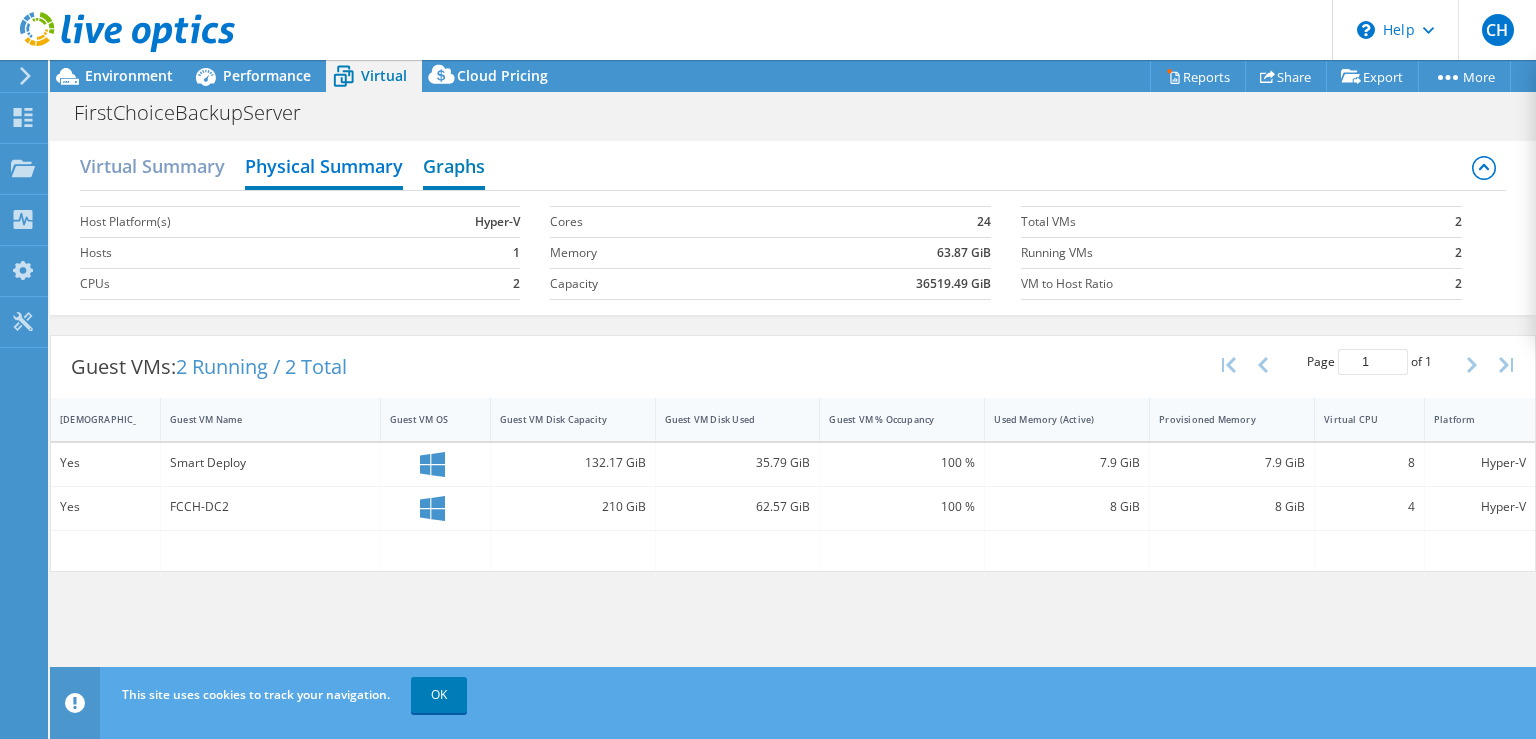 click on "Graphs" at bounding box center [454, 168] 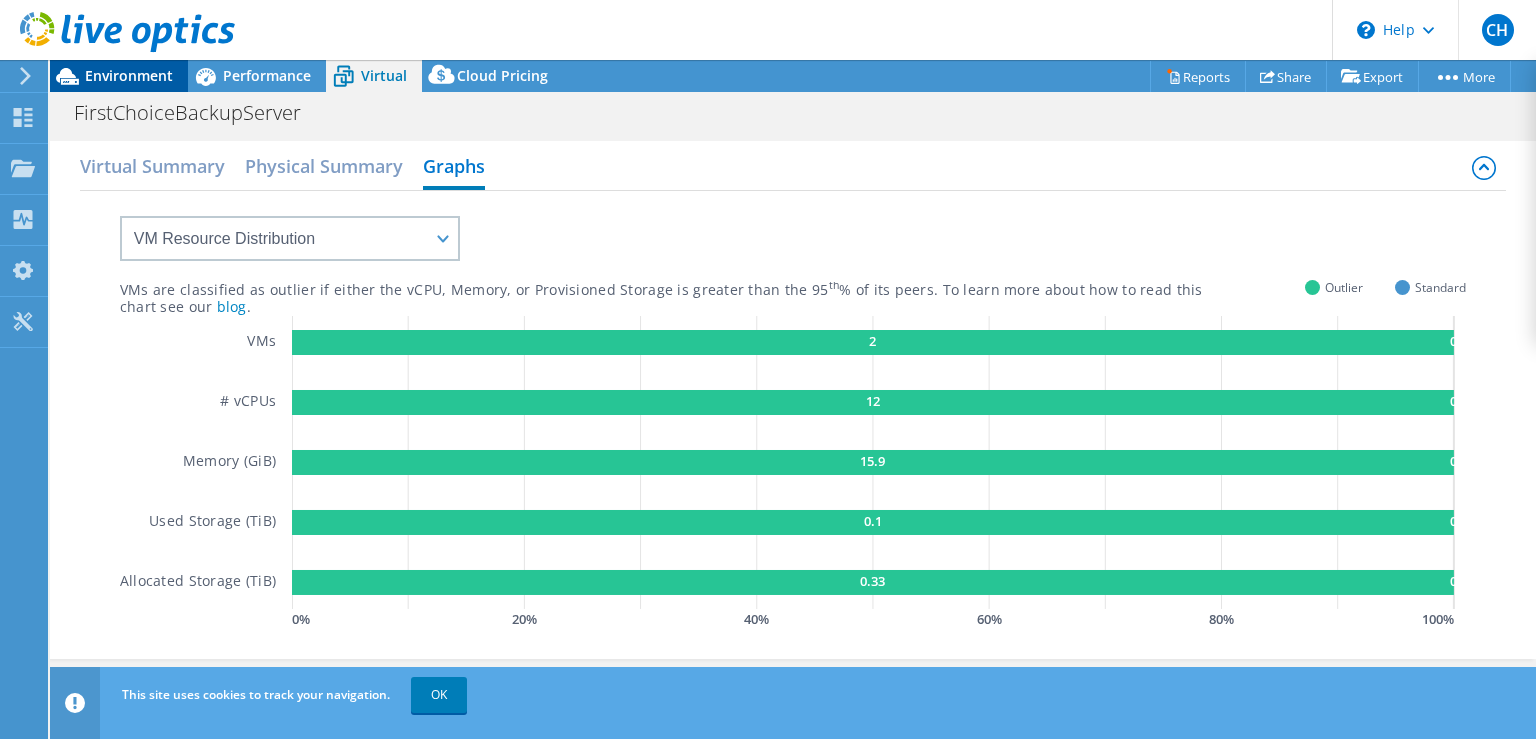 click on "Environment" at bounding box center [129, 75] 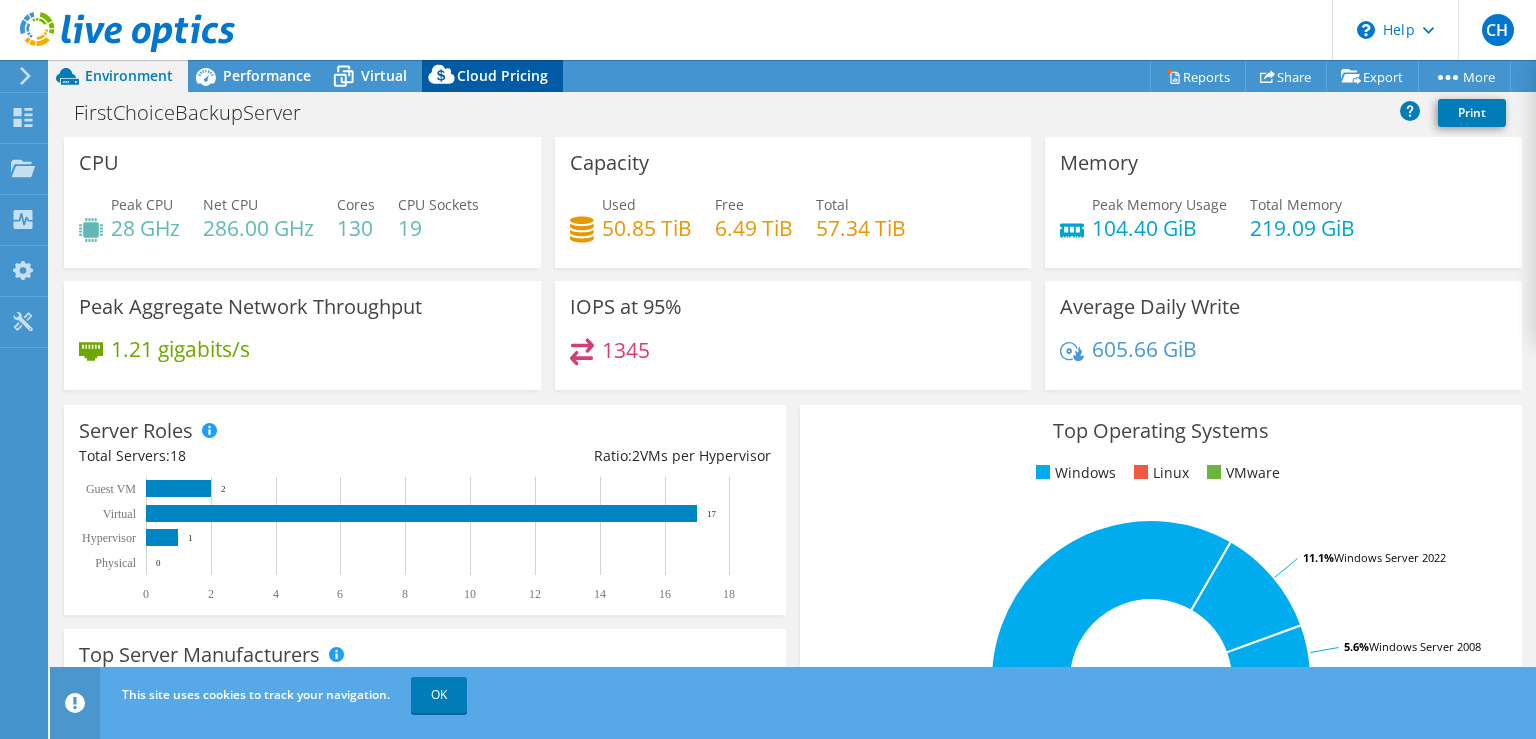 click on "Cloud Pricing" at bounding box center (502, 75) 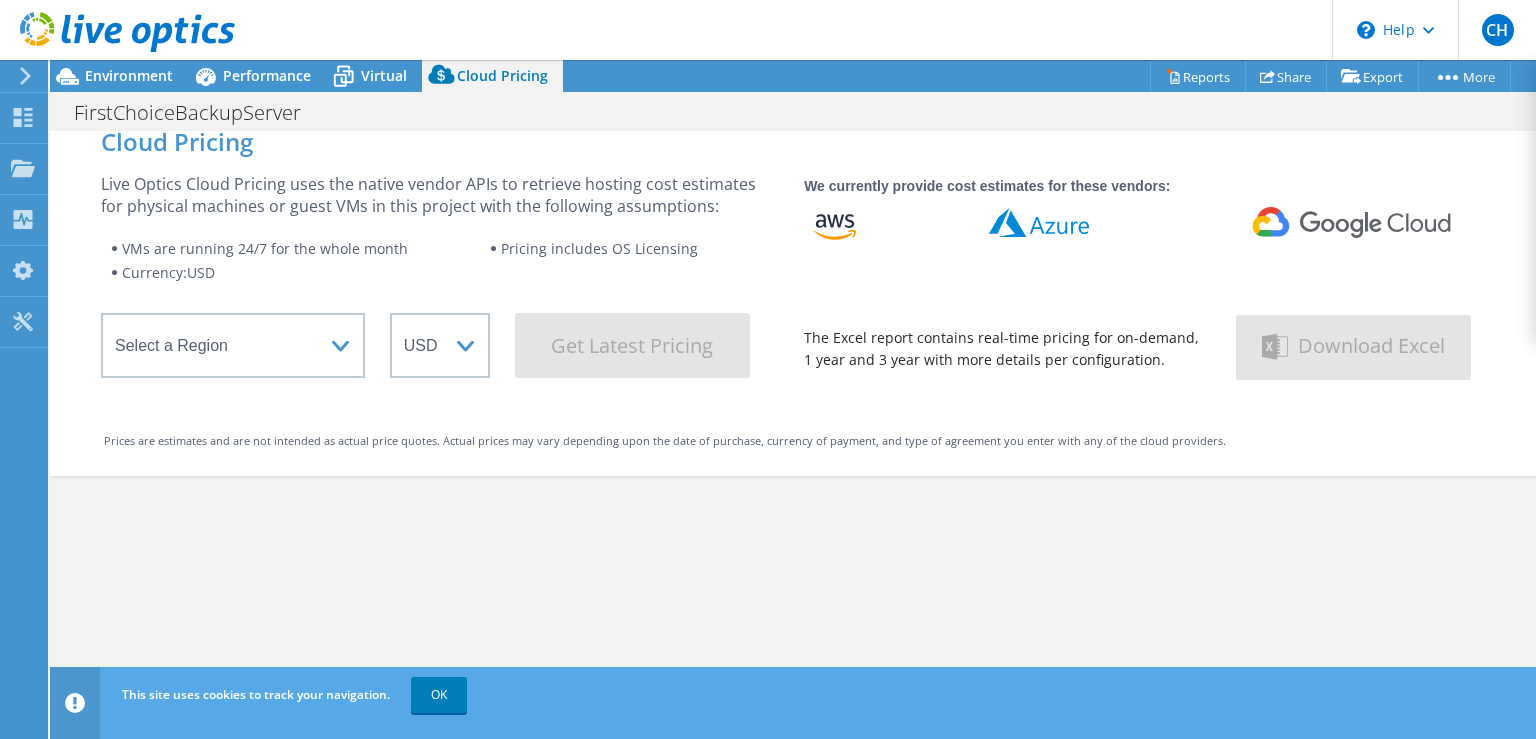 scroll, scrollTop: 0, scrollLeft: 0, axis: both 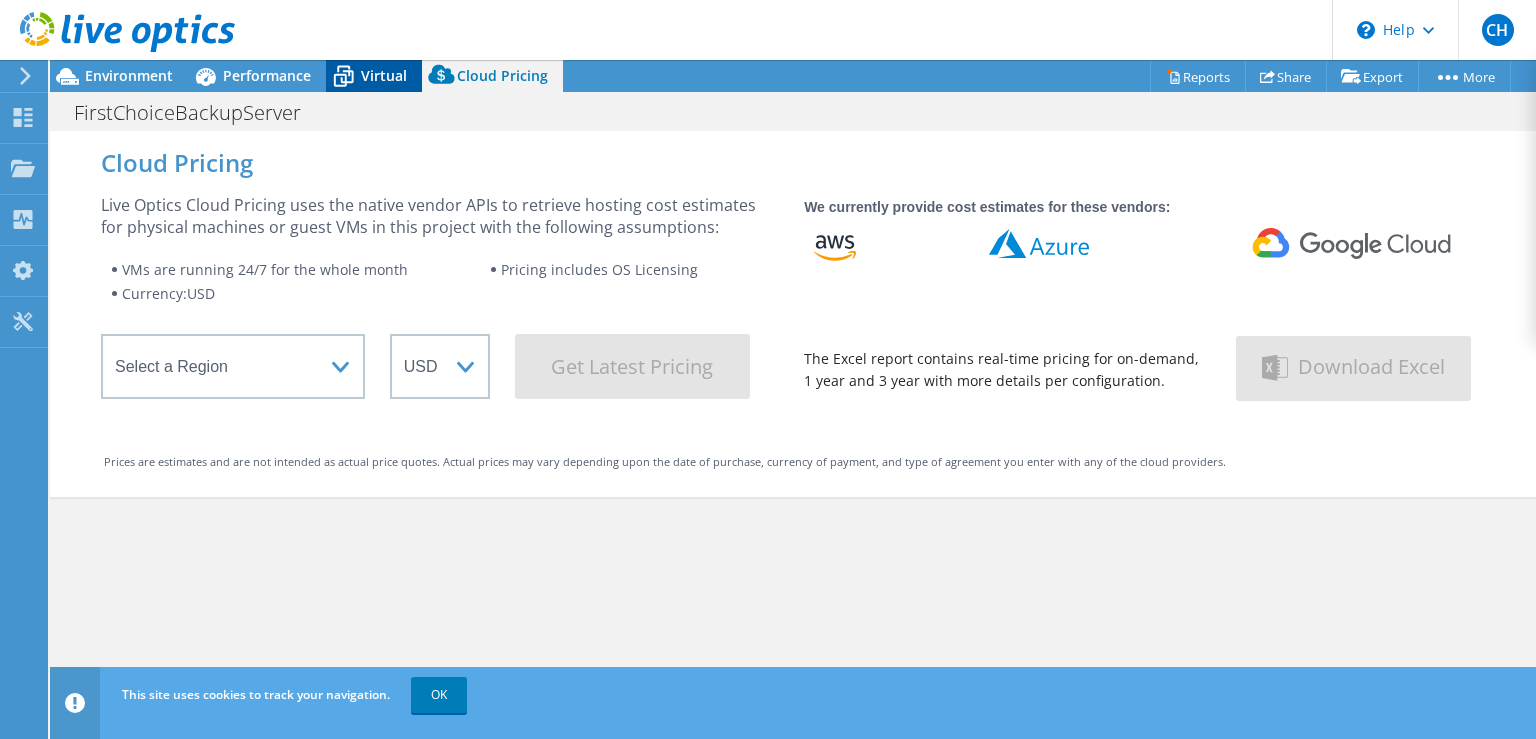 click on "Virtual" at bounding box center [384, 75] 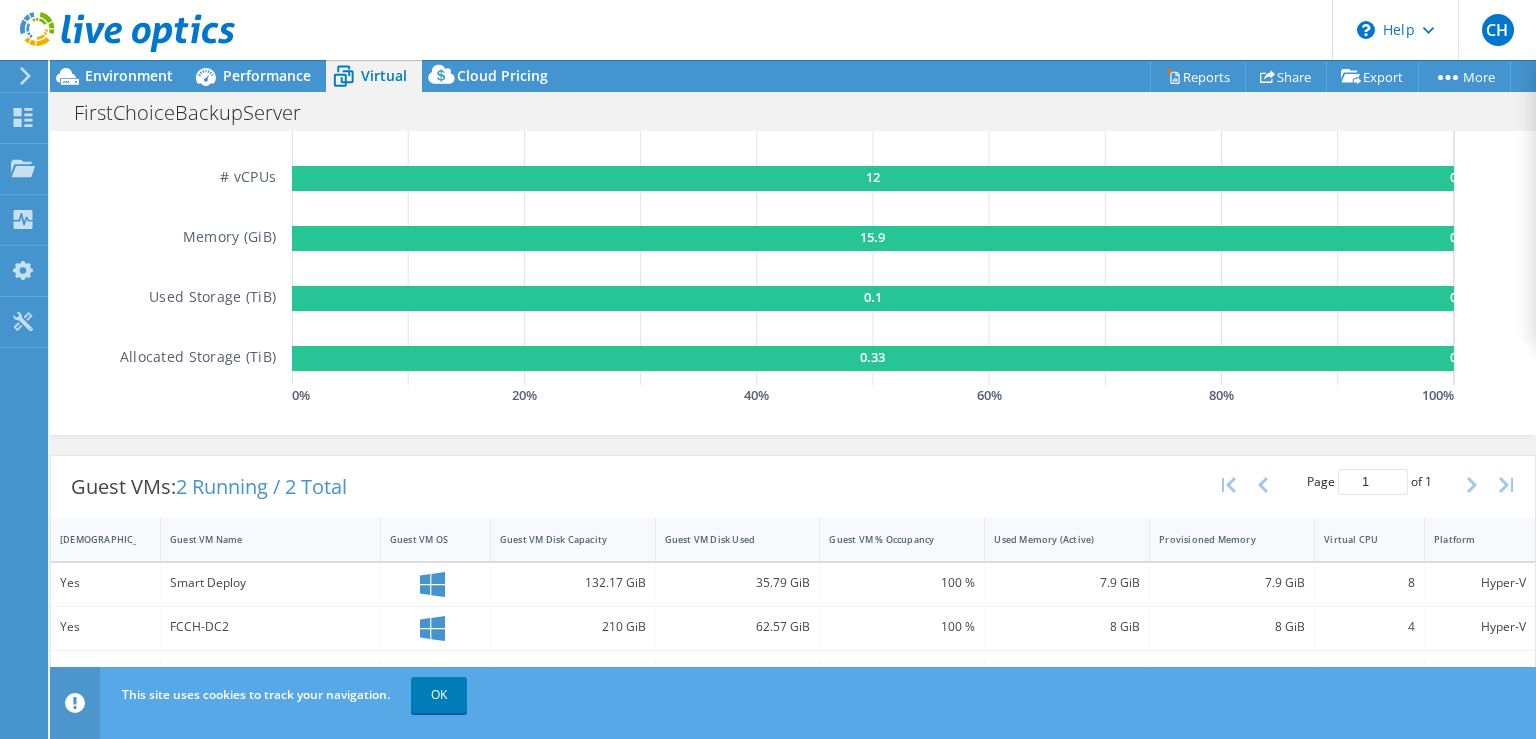 scroll, scrollTop: 0, scrollLeft: 0, axis: both 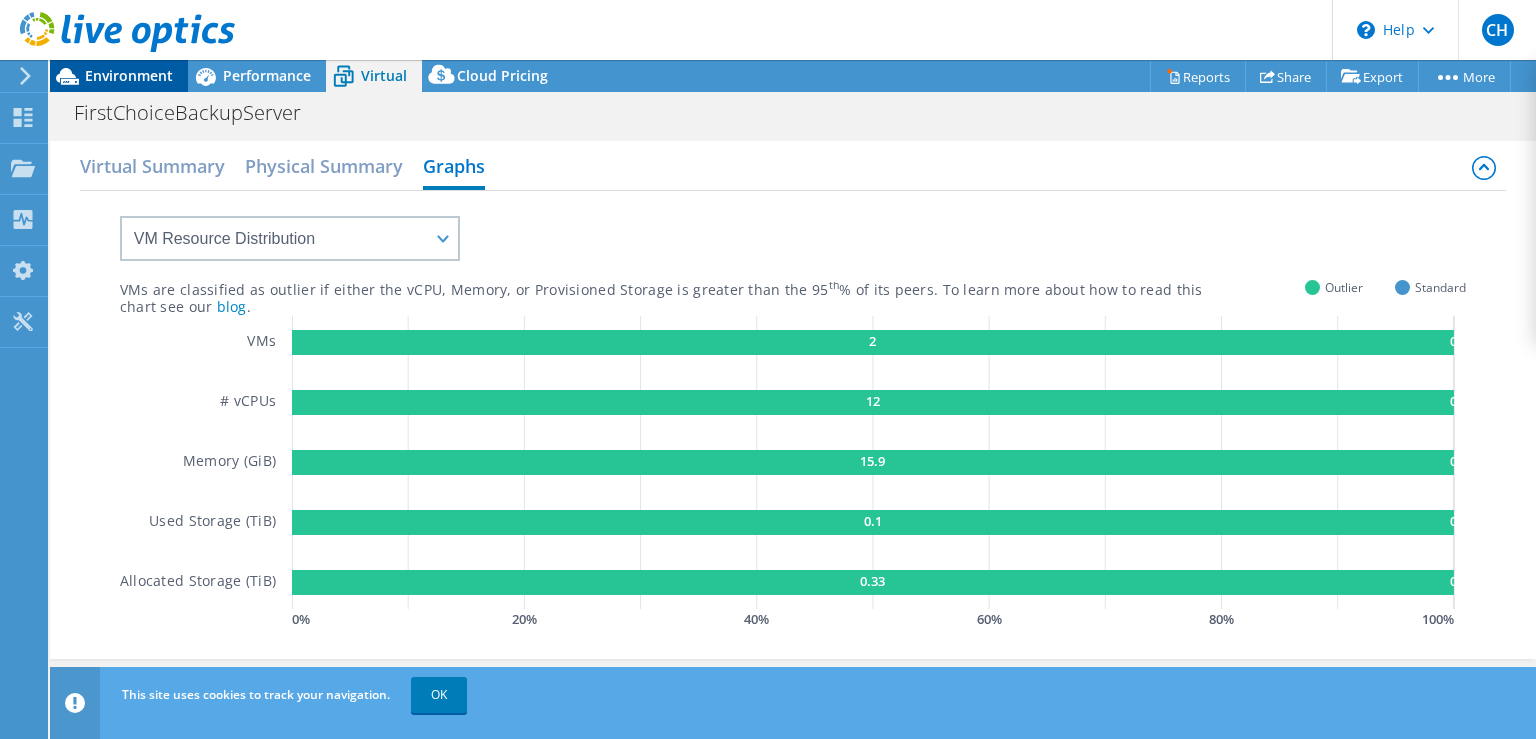 click on "Environment" at bounding box center [129, 75] 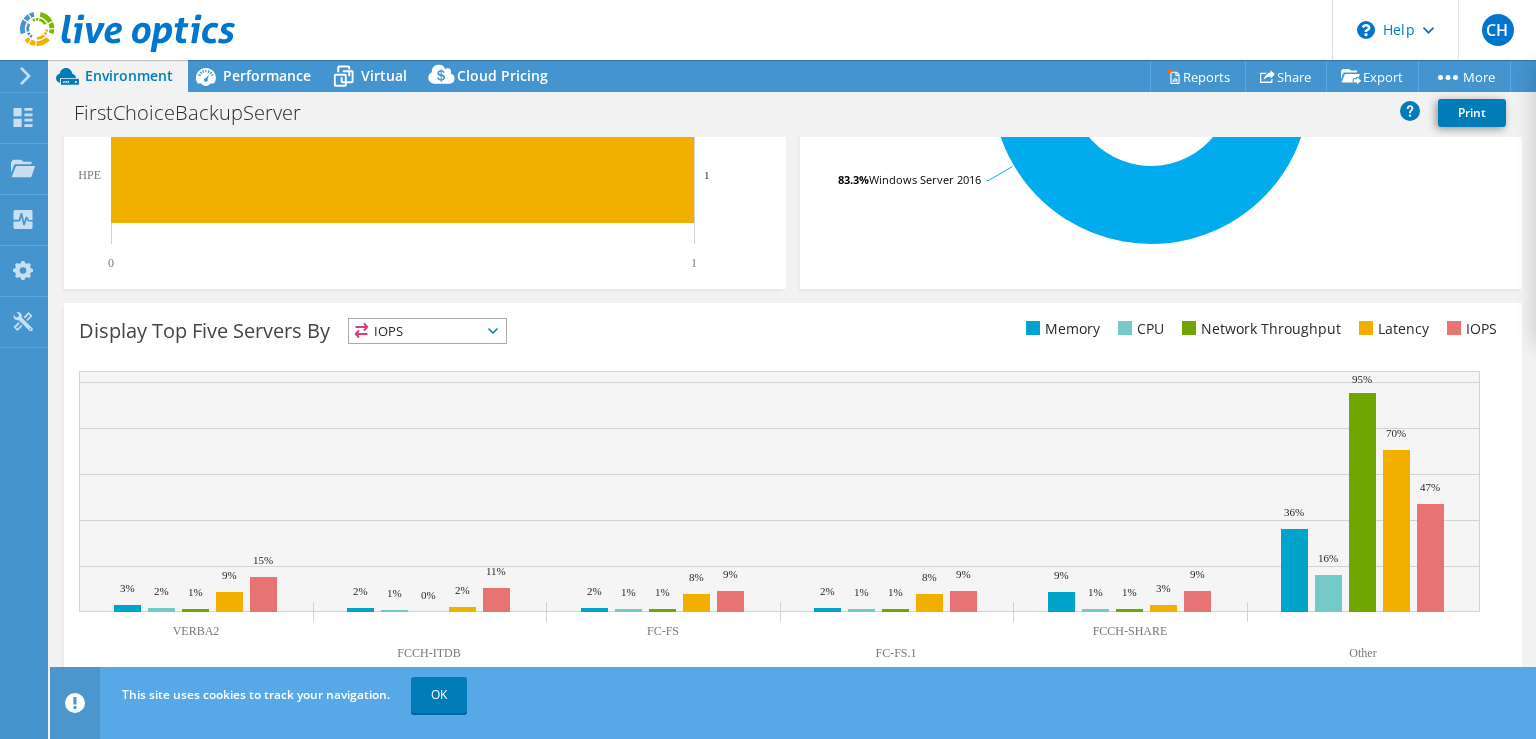 scroll, scrollTop: 0, scrollLeft: 0, axis: both 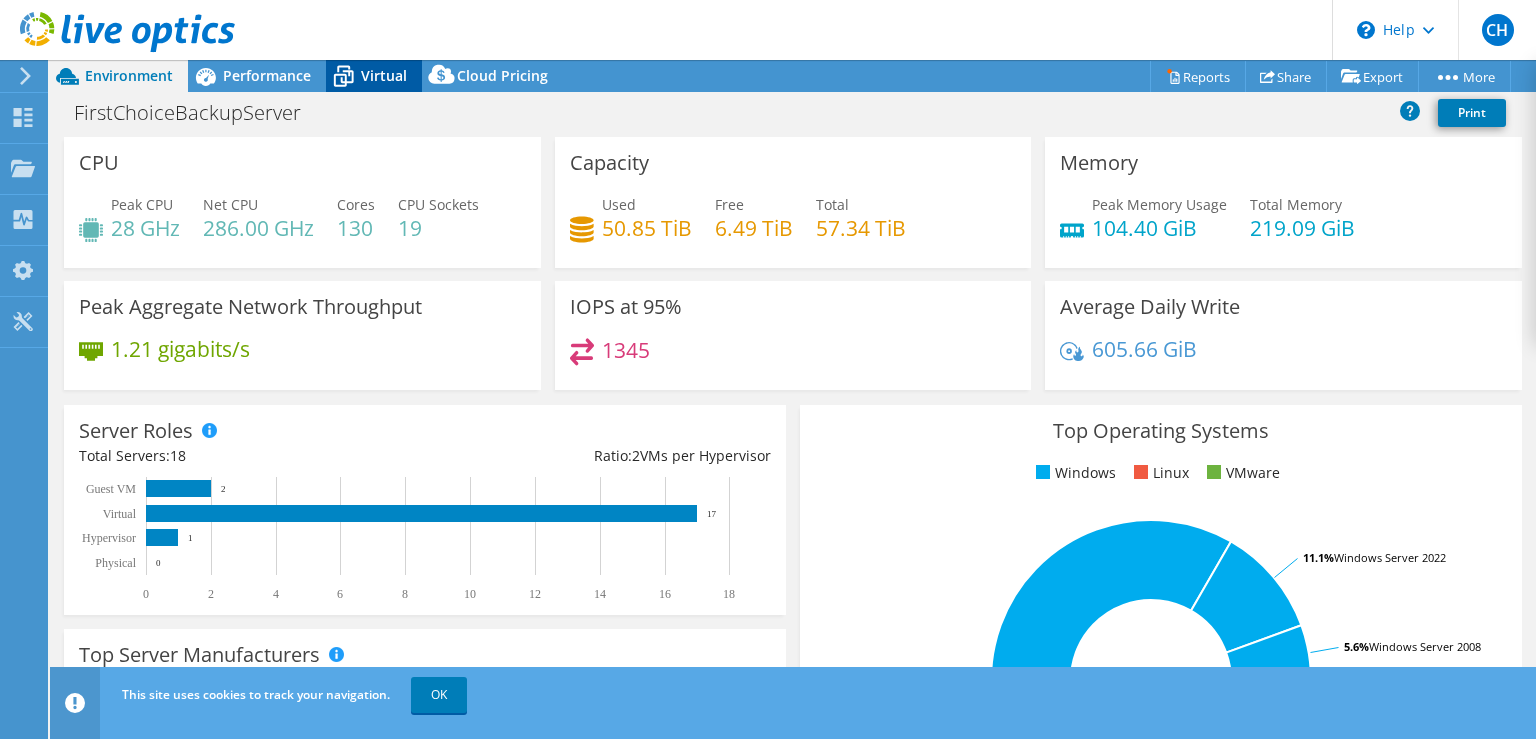 click 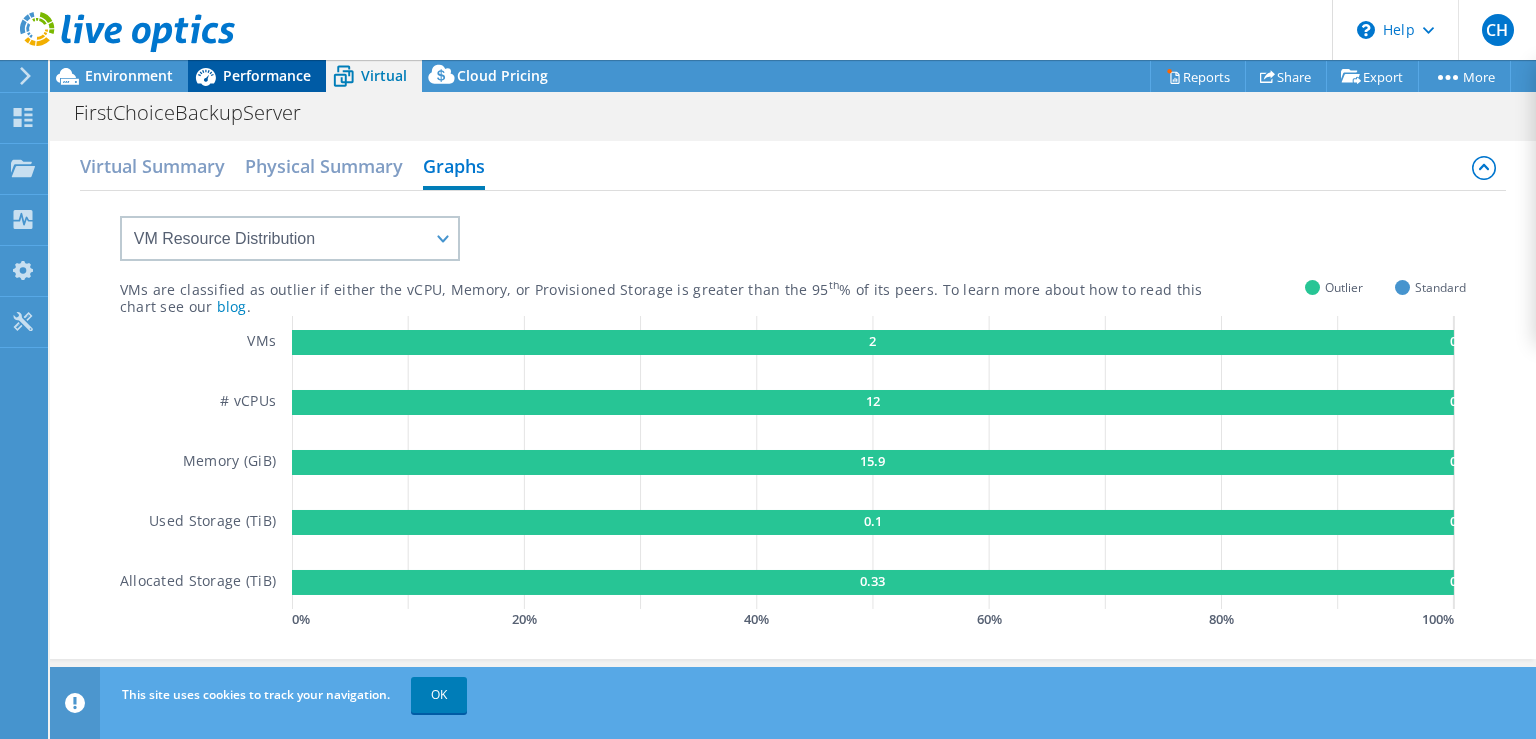 click on "Performance" at bounding box center (267, 75) 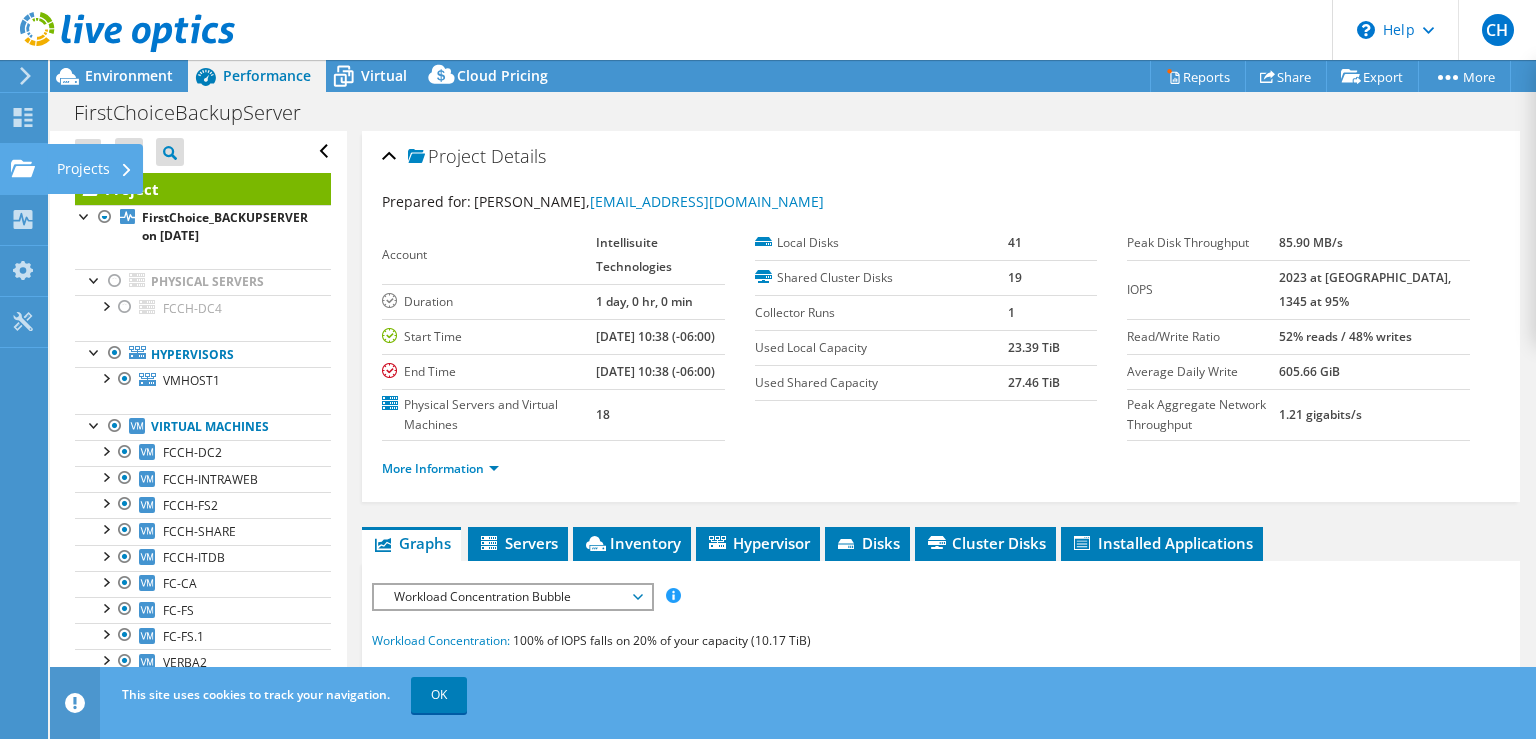 click on "Projects" at bounding box center (-66, 169) 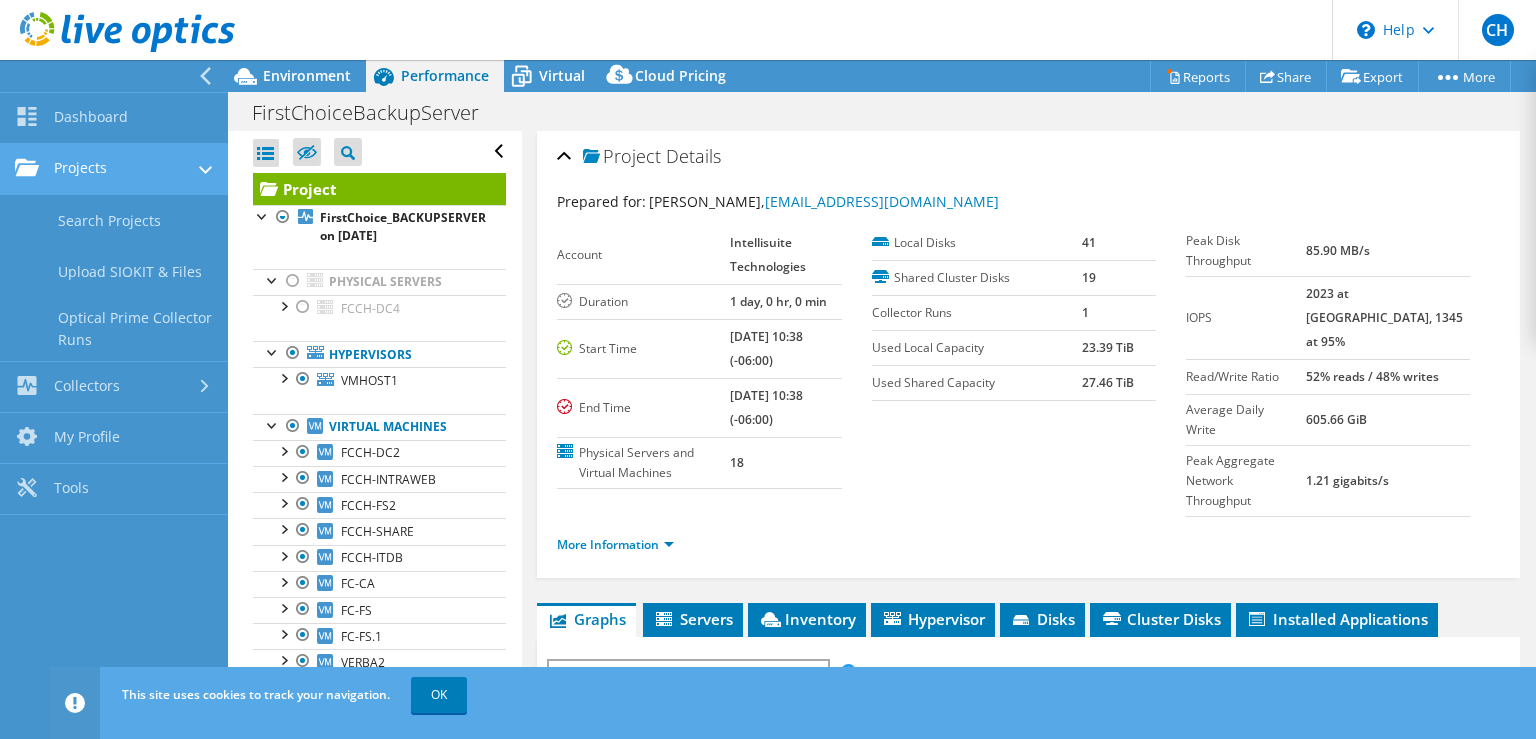 click on "Projects" at bounding box center (114, 169) 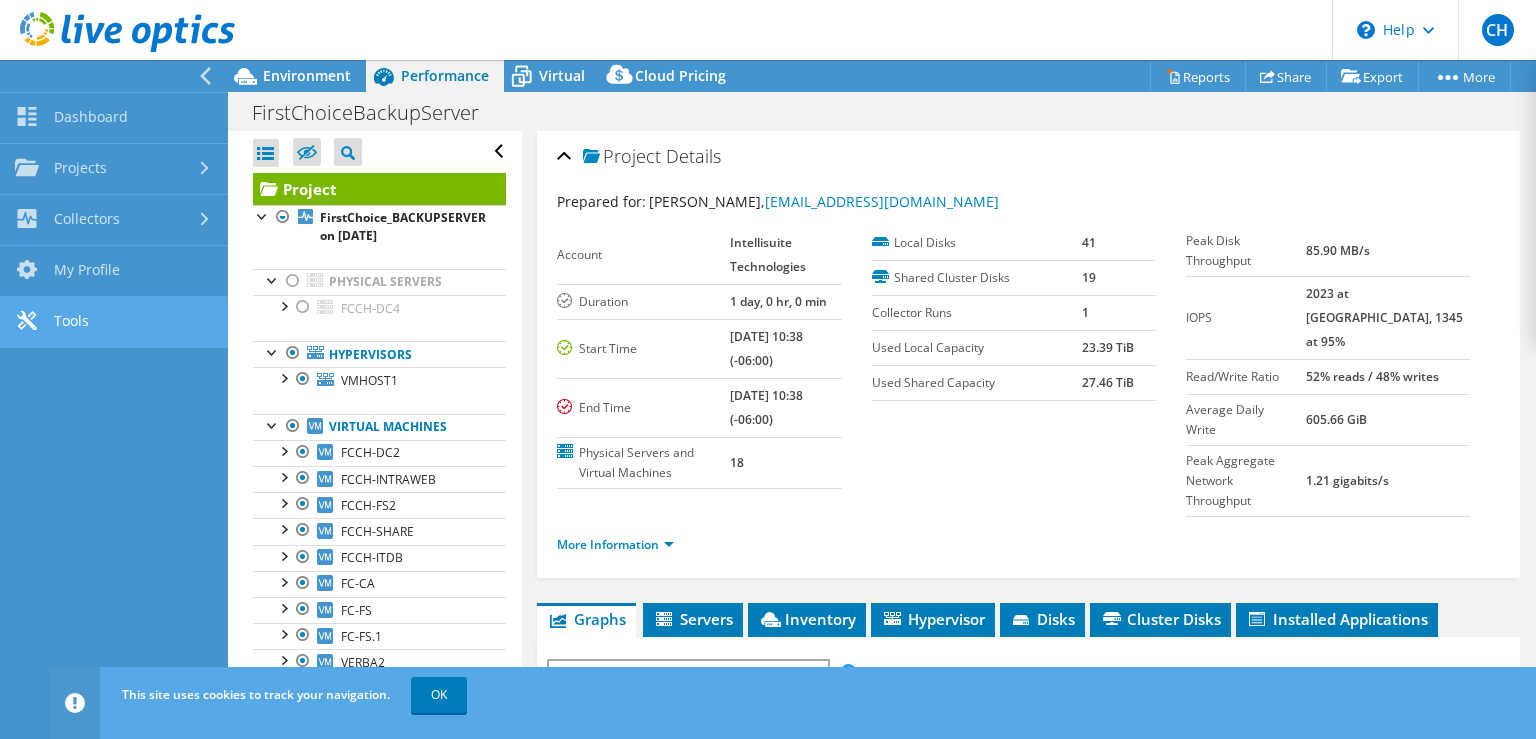 click on "Tools" at bounding box center [114, 322] 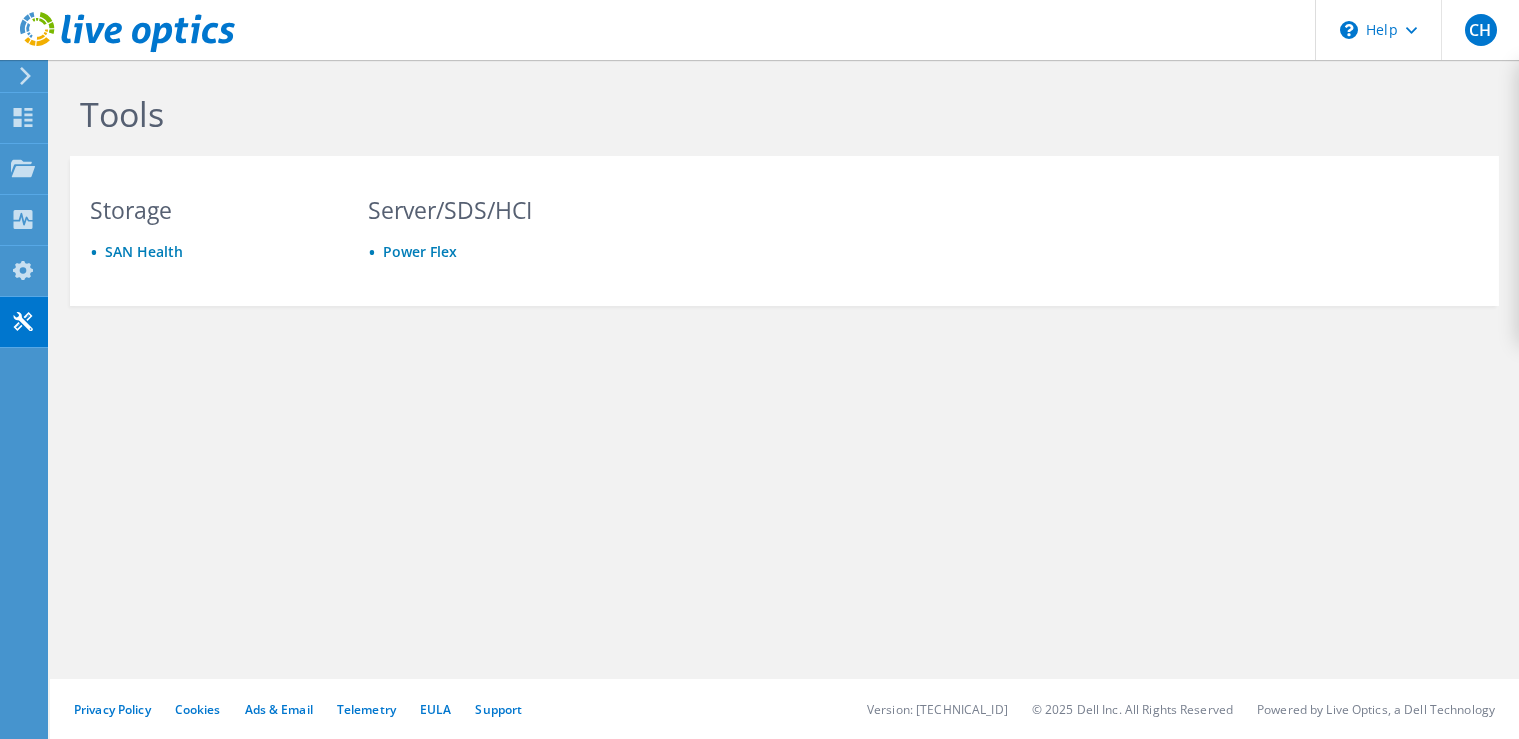 scroll, scrollTop: 0, scrollLeft: 0, axis: both 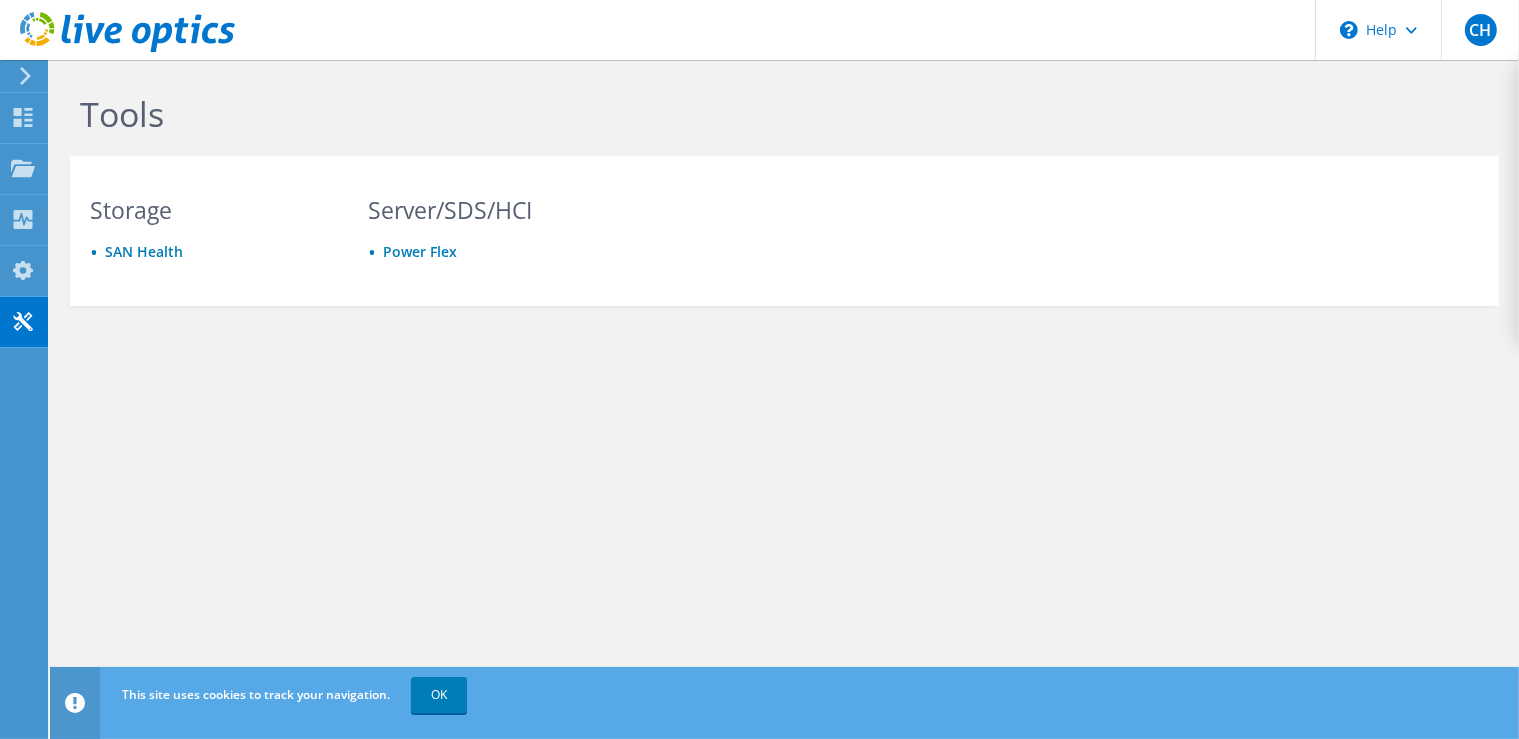 click 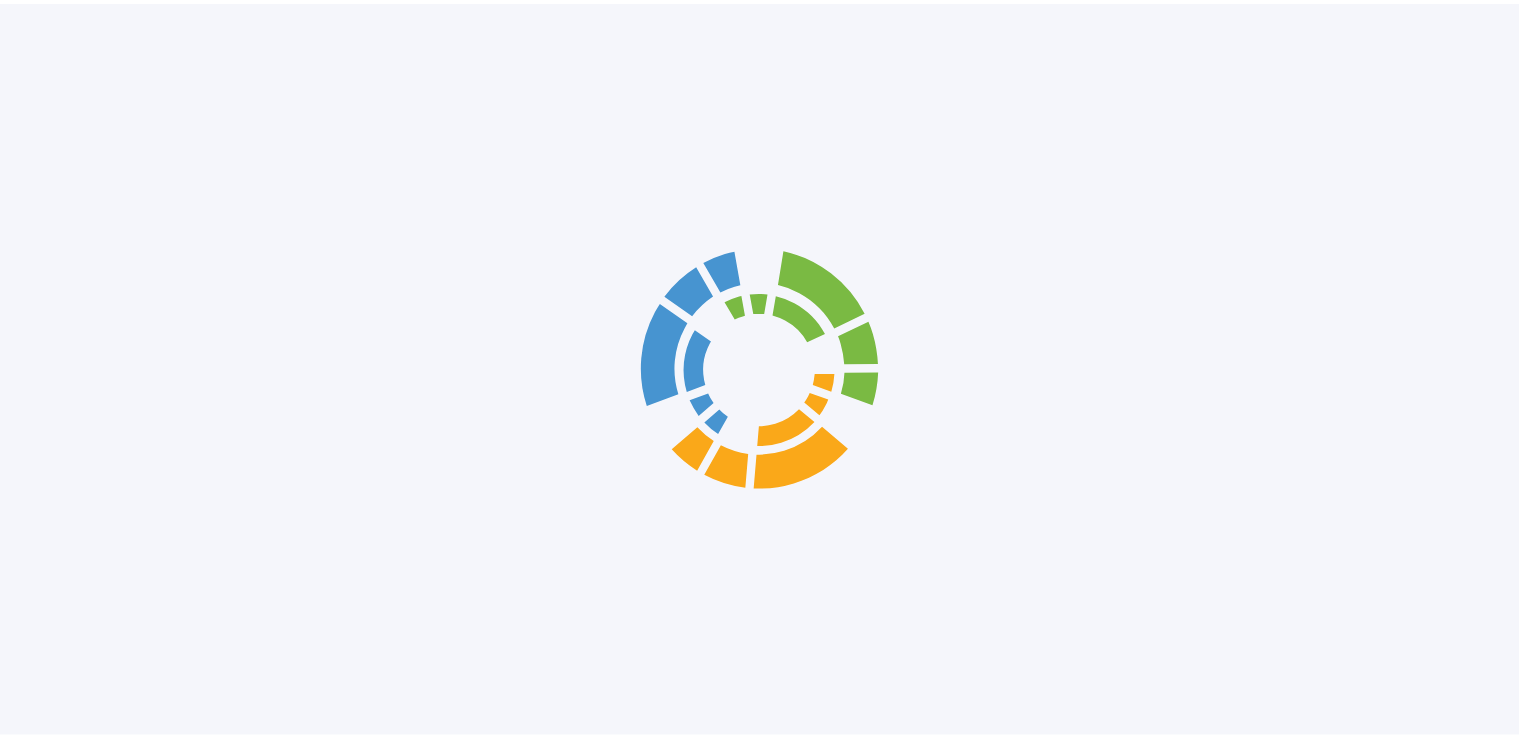 scroll, scrollTop: 0, scrollLeft: 0, axis: both 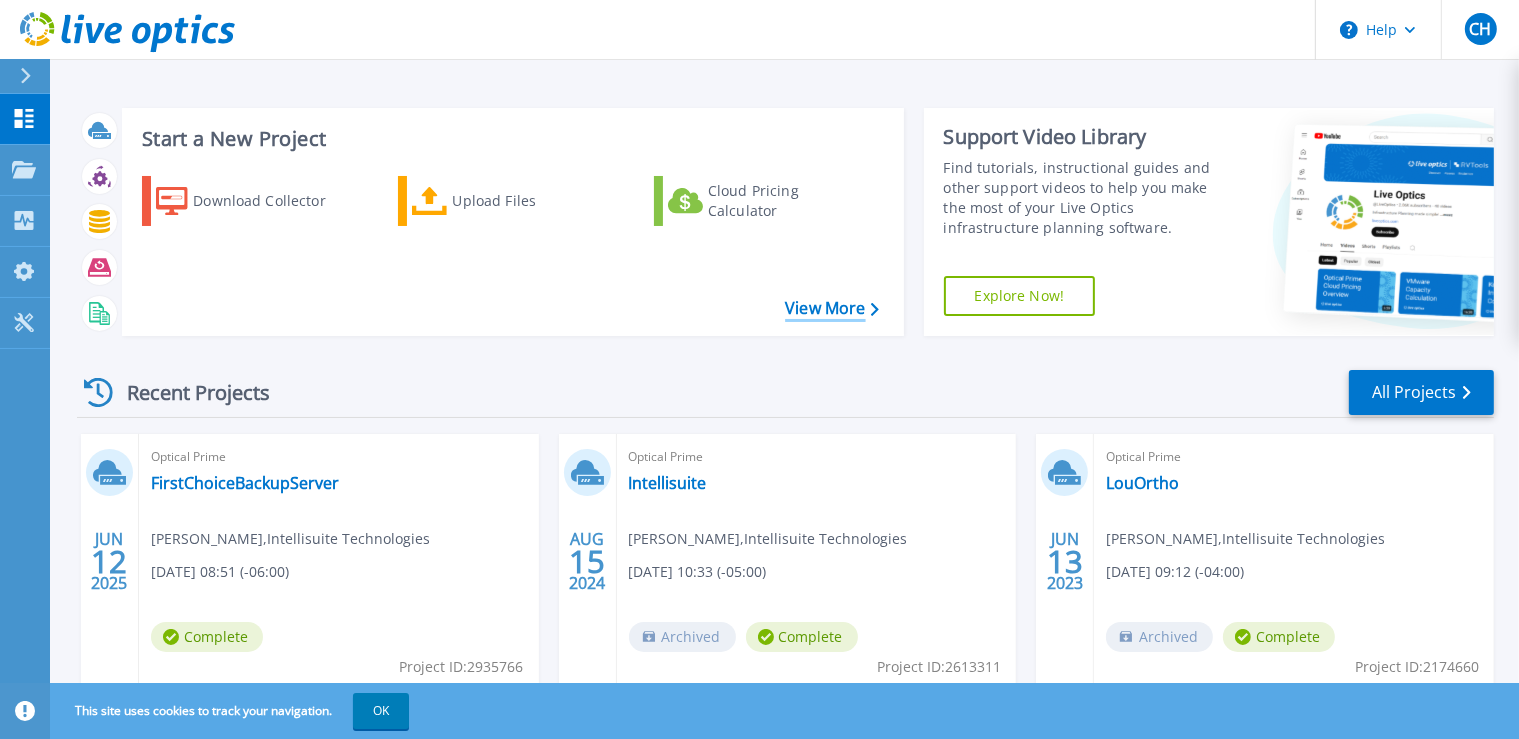 click on "View More" at bounding box center (831, 308) 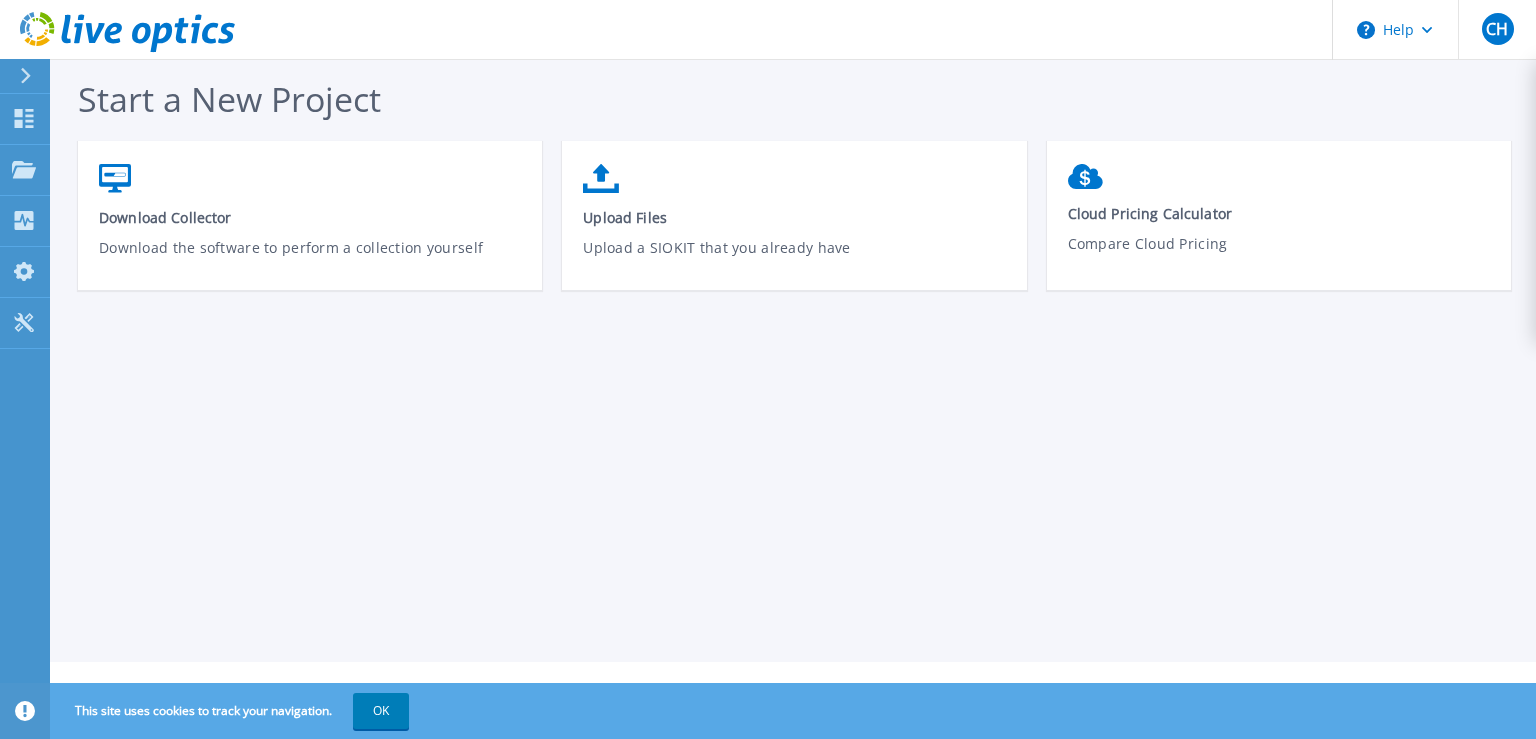 scroll, scrollTop: 0, scrollLeft: 0, axis: both 